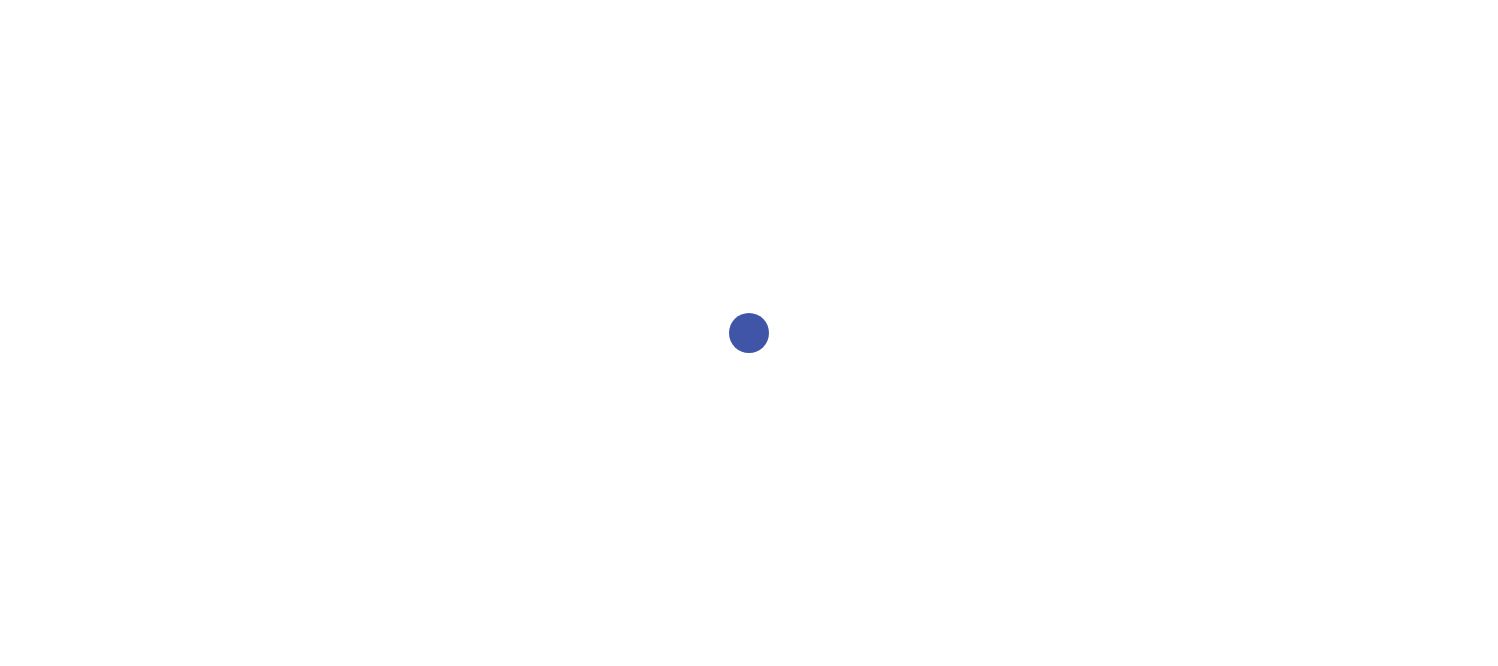 scroll, scrollTop: 0, scrollLeft: 0, axis: both 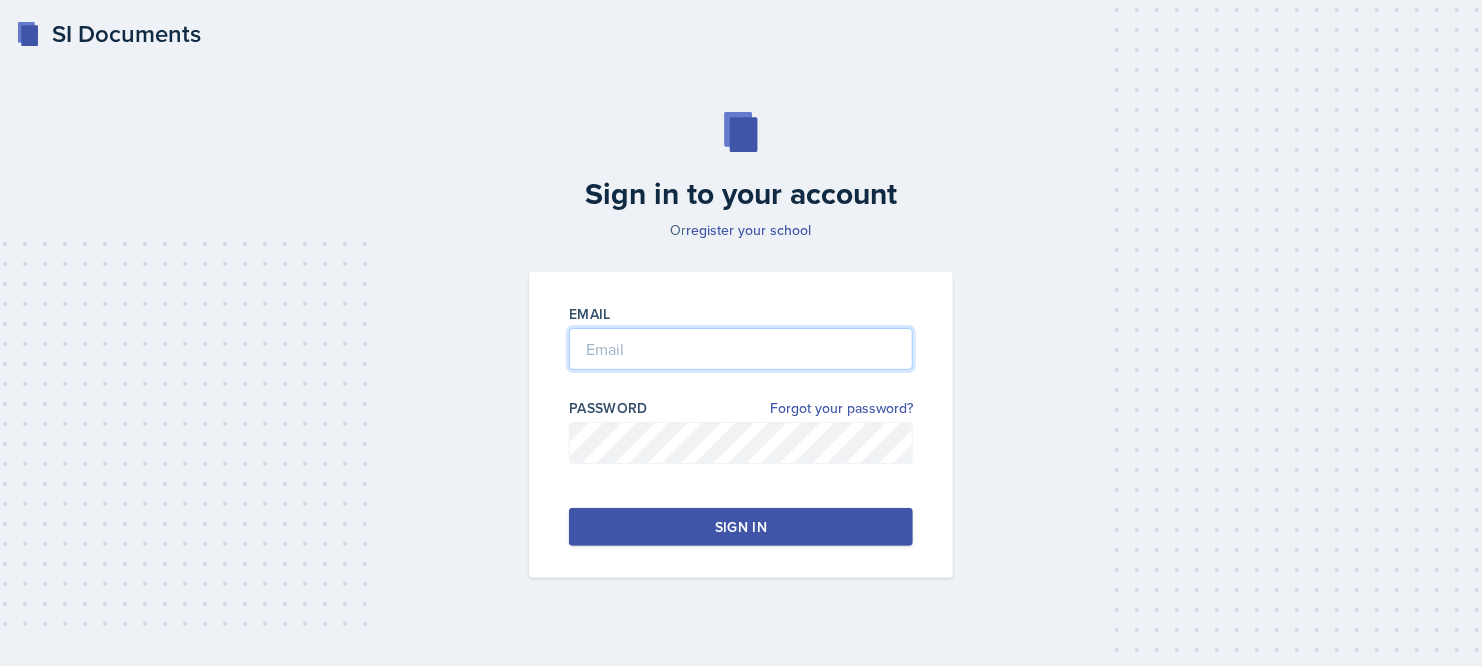 type on "ibarkes@students.kennesaw.edu" 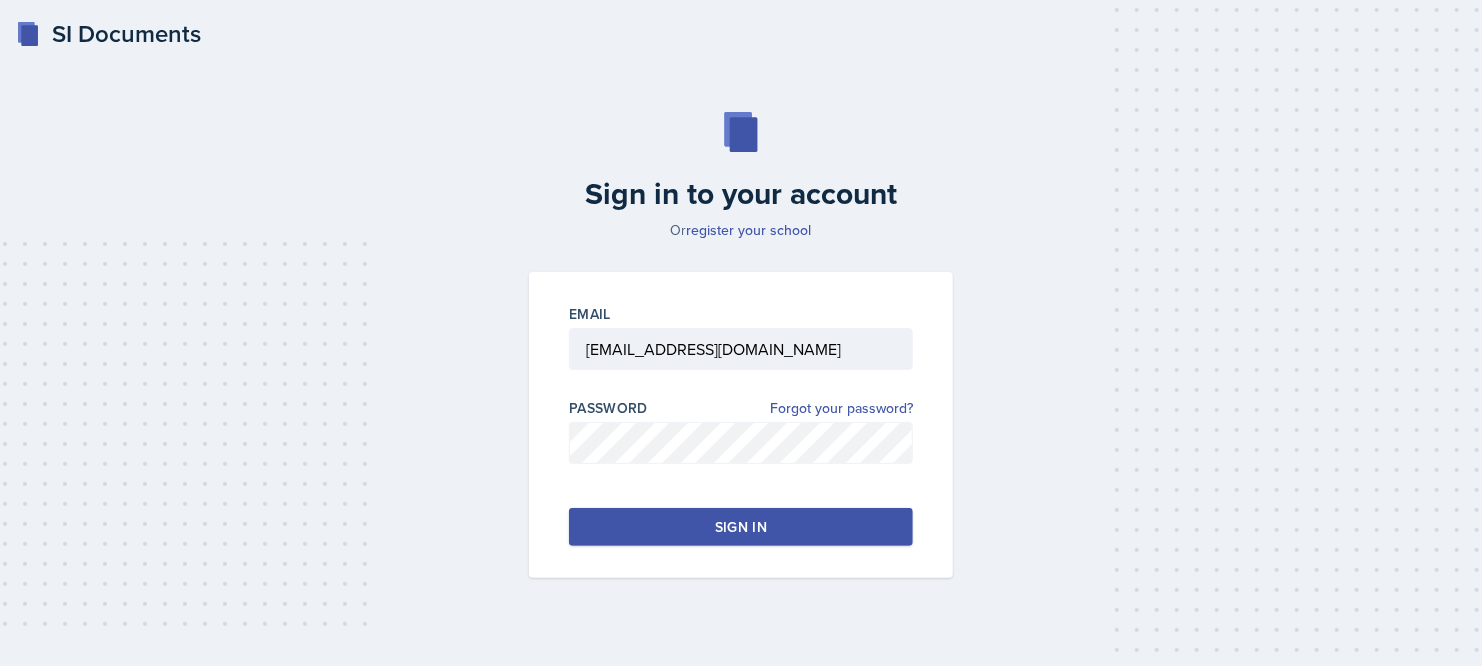 click on "Sign in" at bounding box center (741, 527) 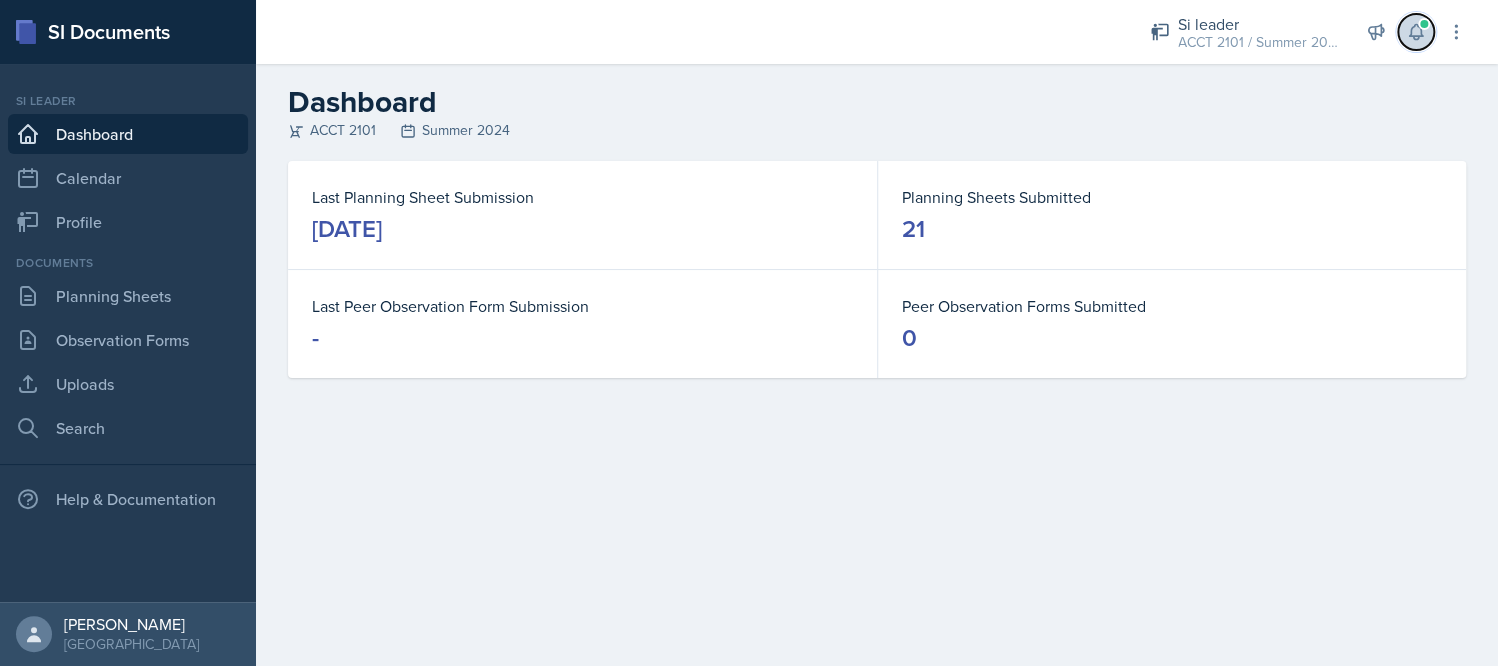 click at bounding box center [1416, 32] 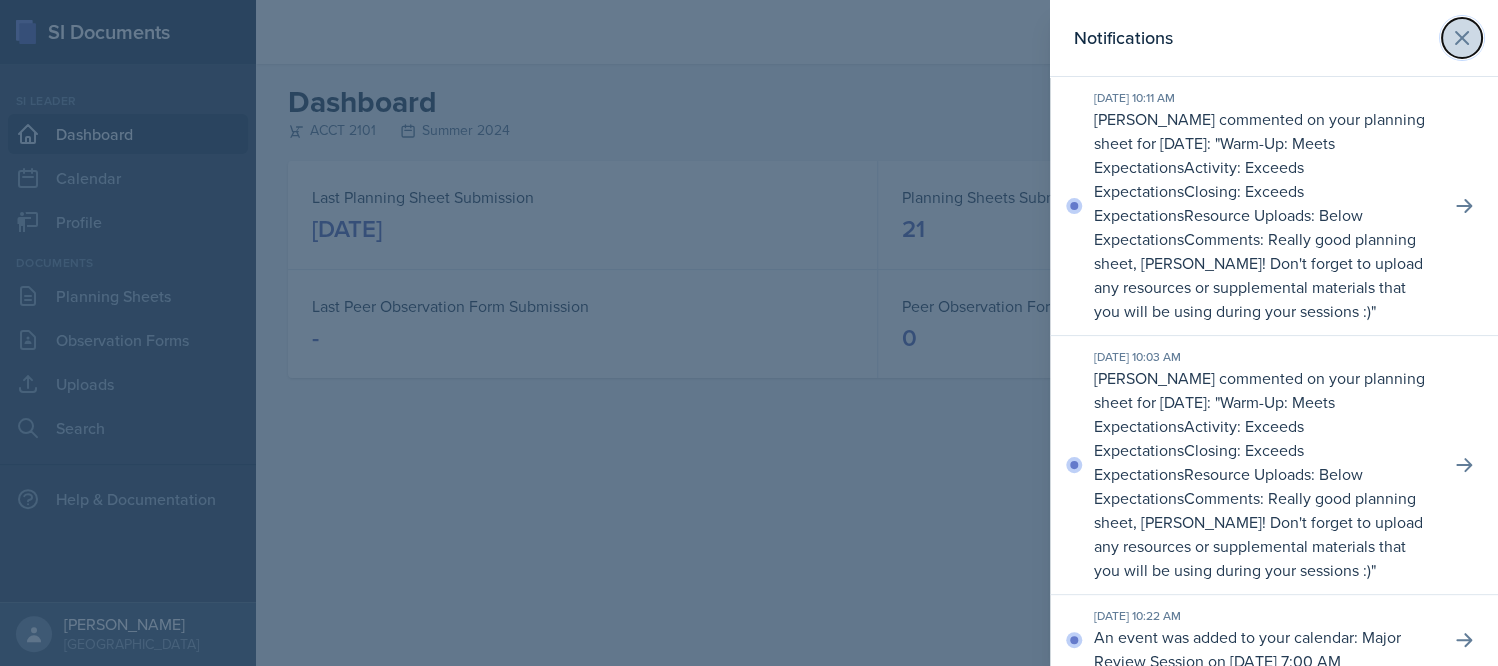 click 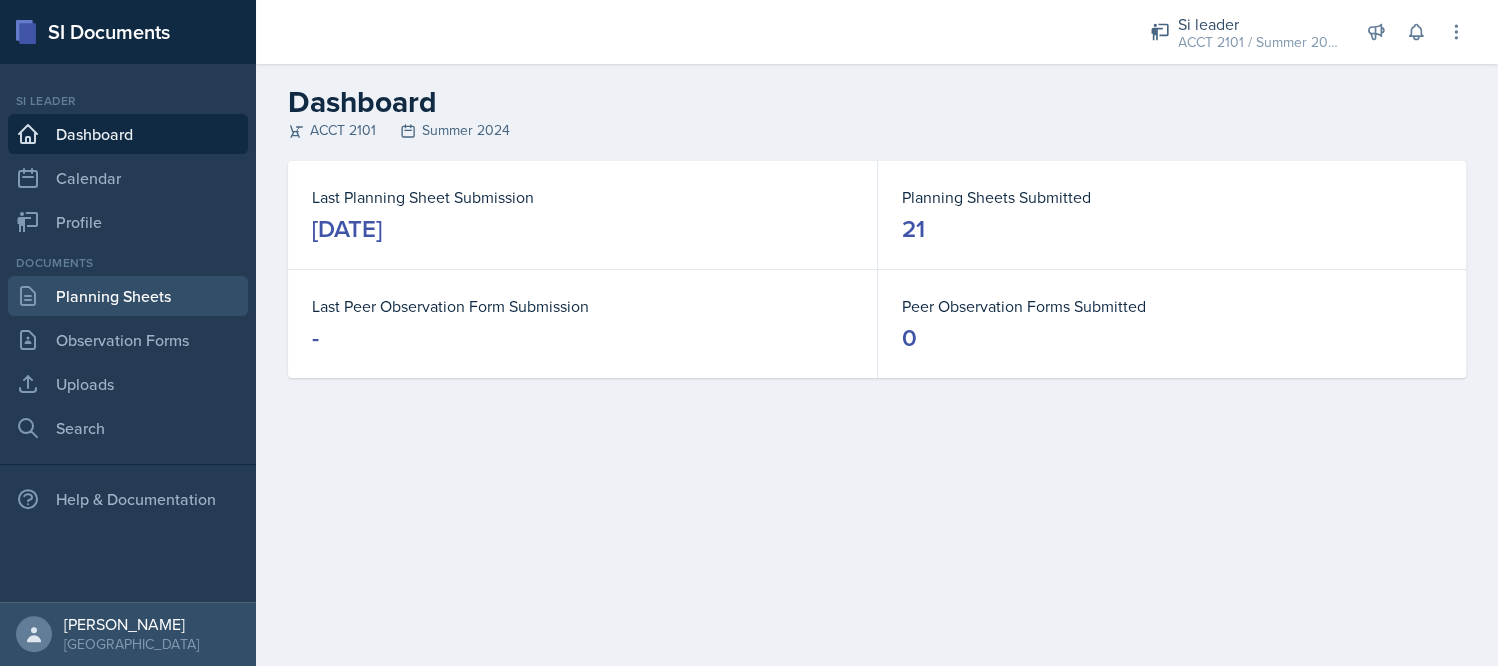 click on "Planning Sheets" at bounding box center (128, 296) 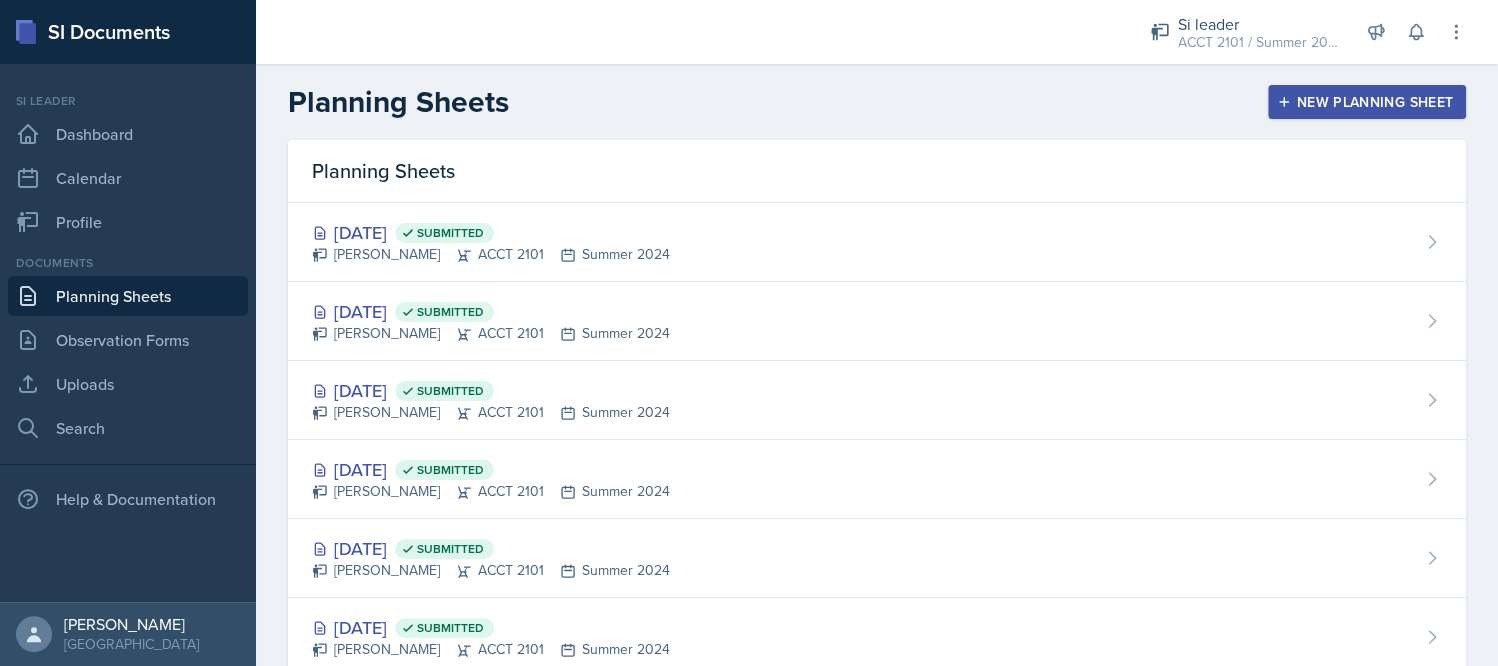 click on "New Planning Sheet" at bounding box center [1367, 102] 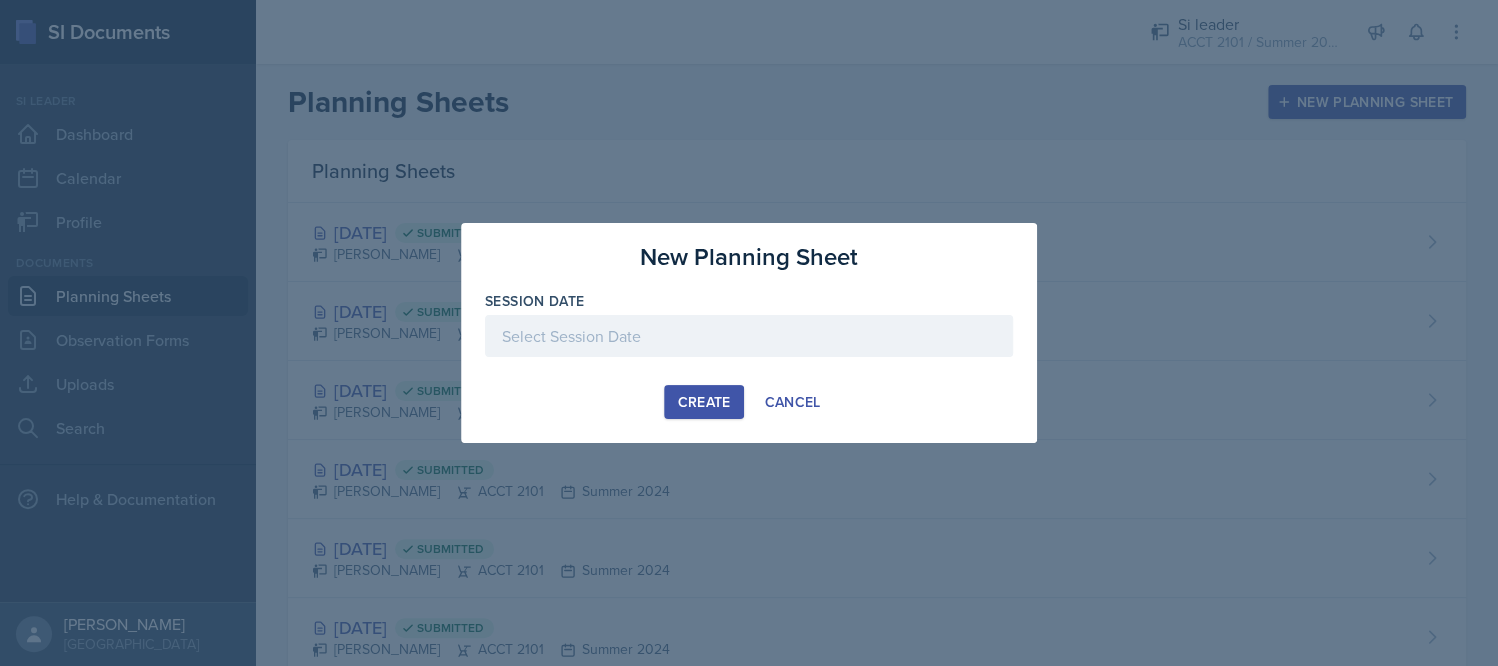 click at bounding box center [749, 336] 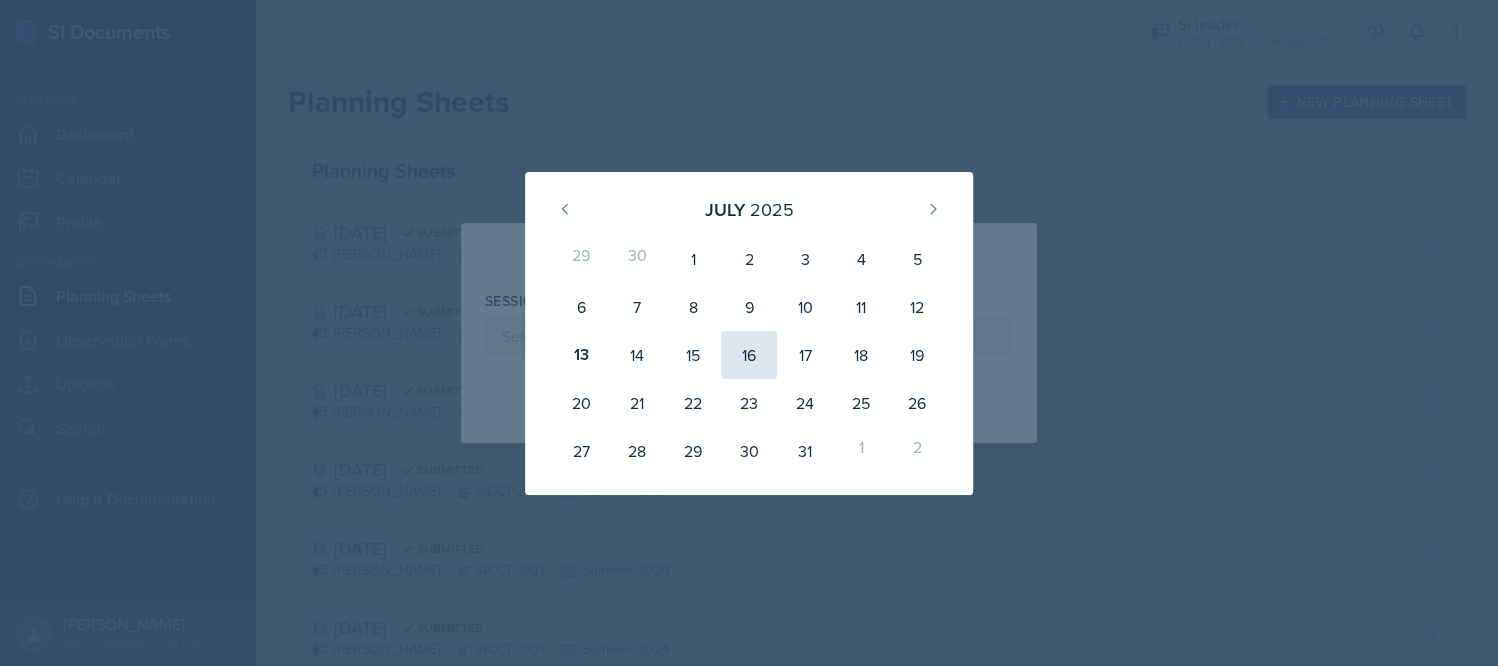 click on "16" at bounding box center [749, 355] 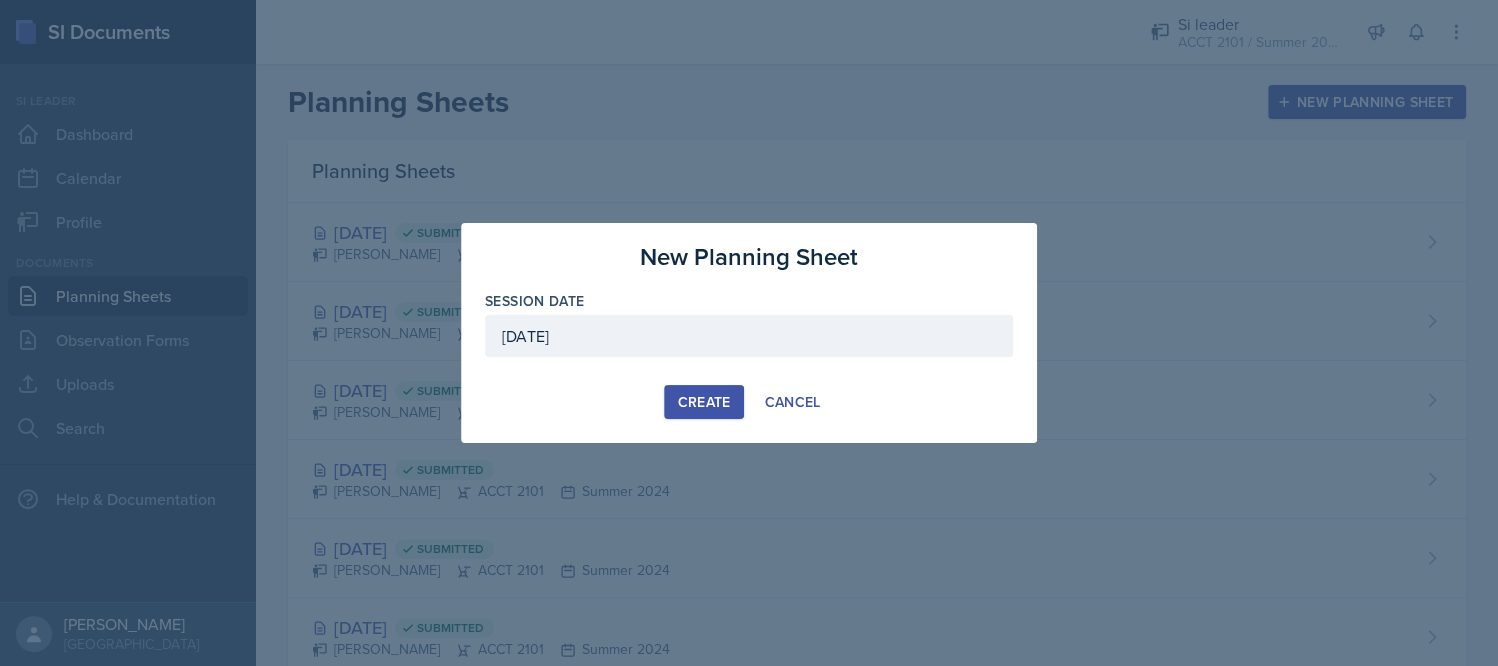 click on "Create" at bounding box center (703, 402) 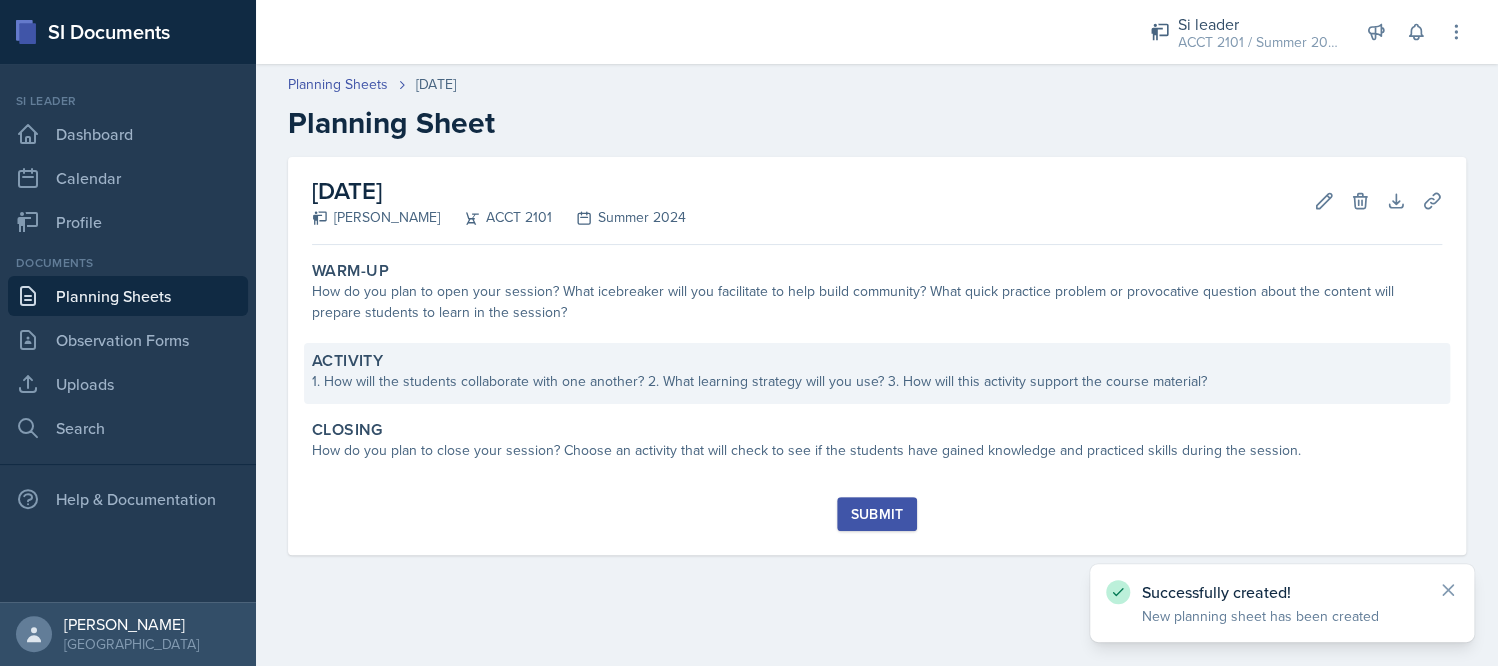click on "1. How will the students collaborate with one another? 2. What learning strategy will you use? 3. How will this activity support the course material?" at bounding box center (877, 381) 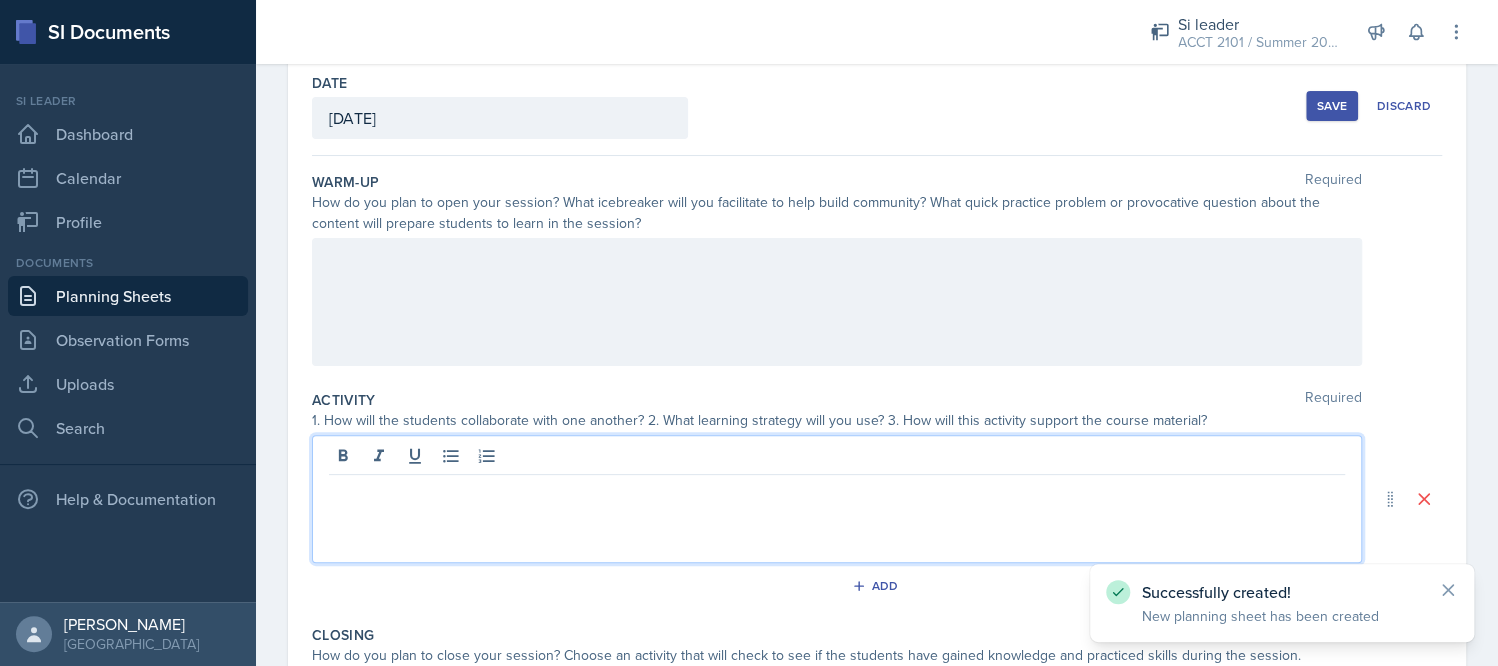click at bounding box center [837, 491] 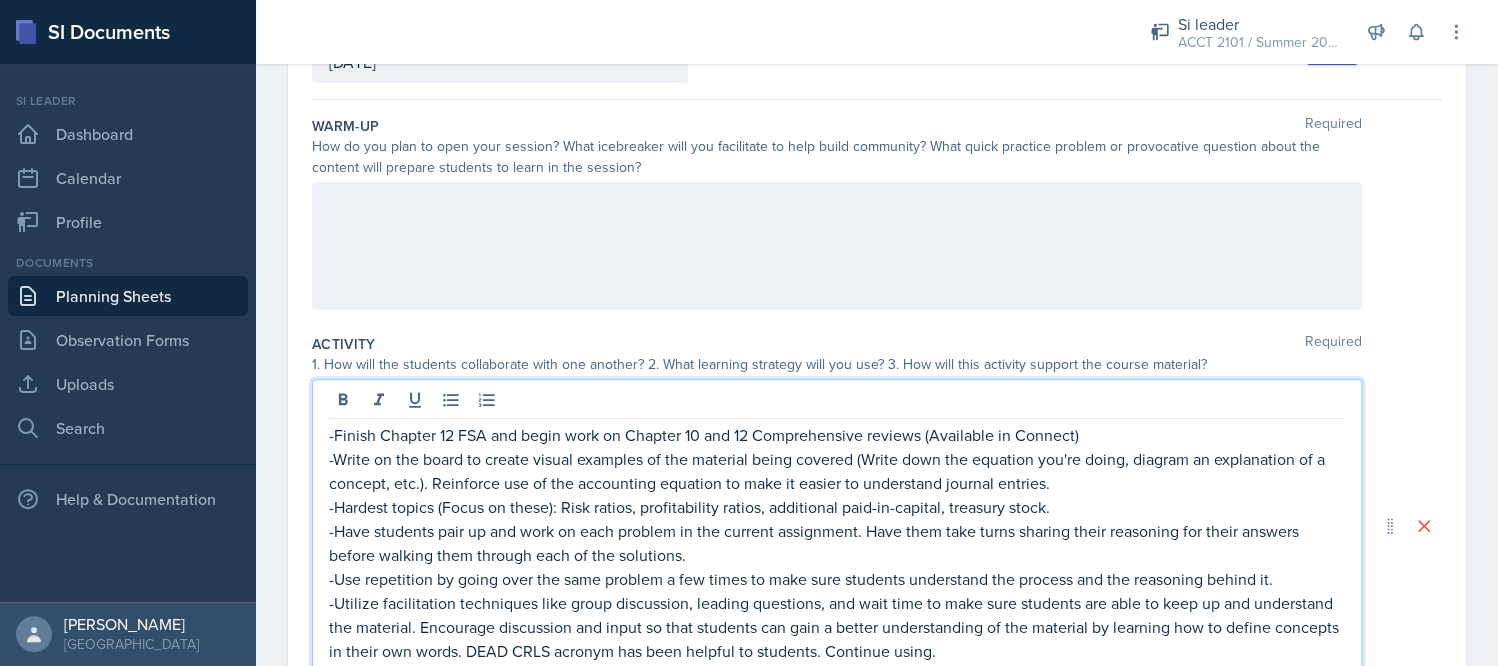 scroll, scrollTop: 256, scrollLeft: 0, axis: vertical 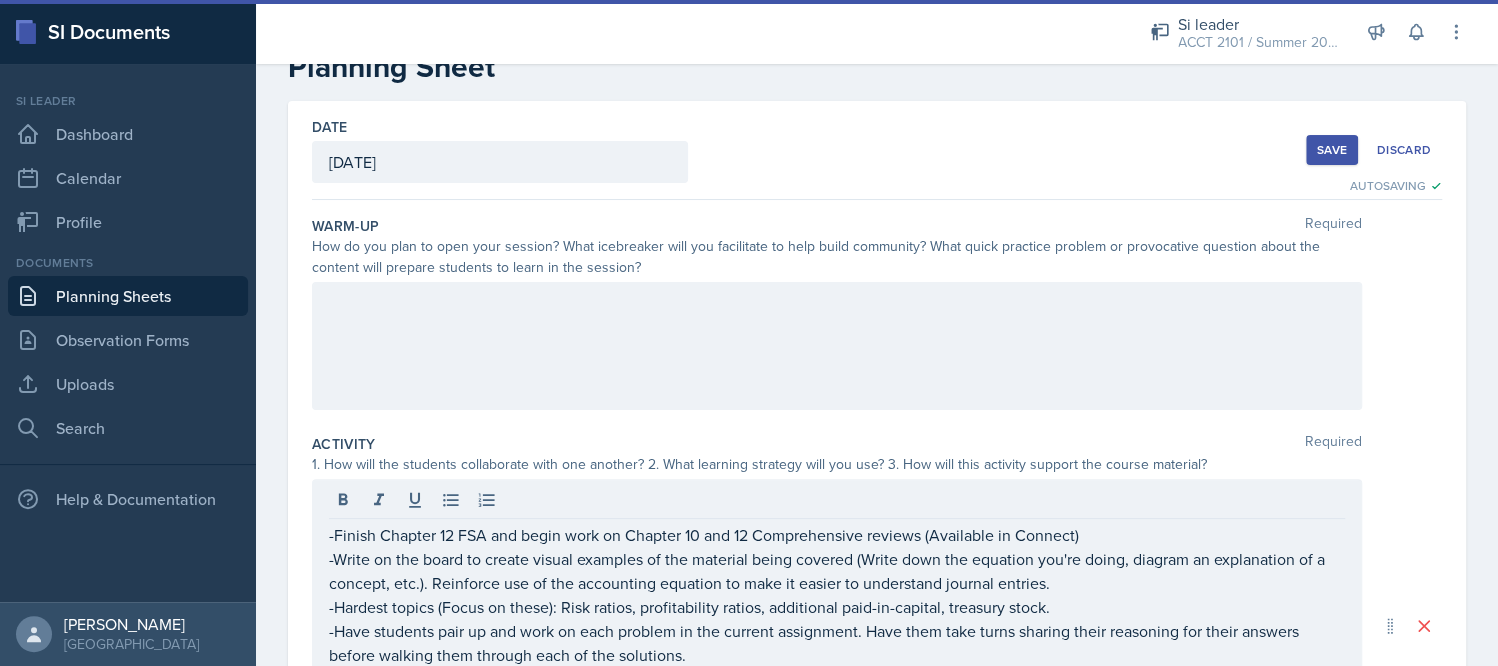 click at bounding box center [837, 346] 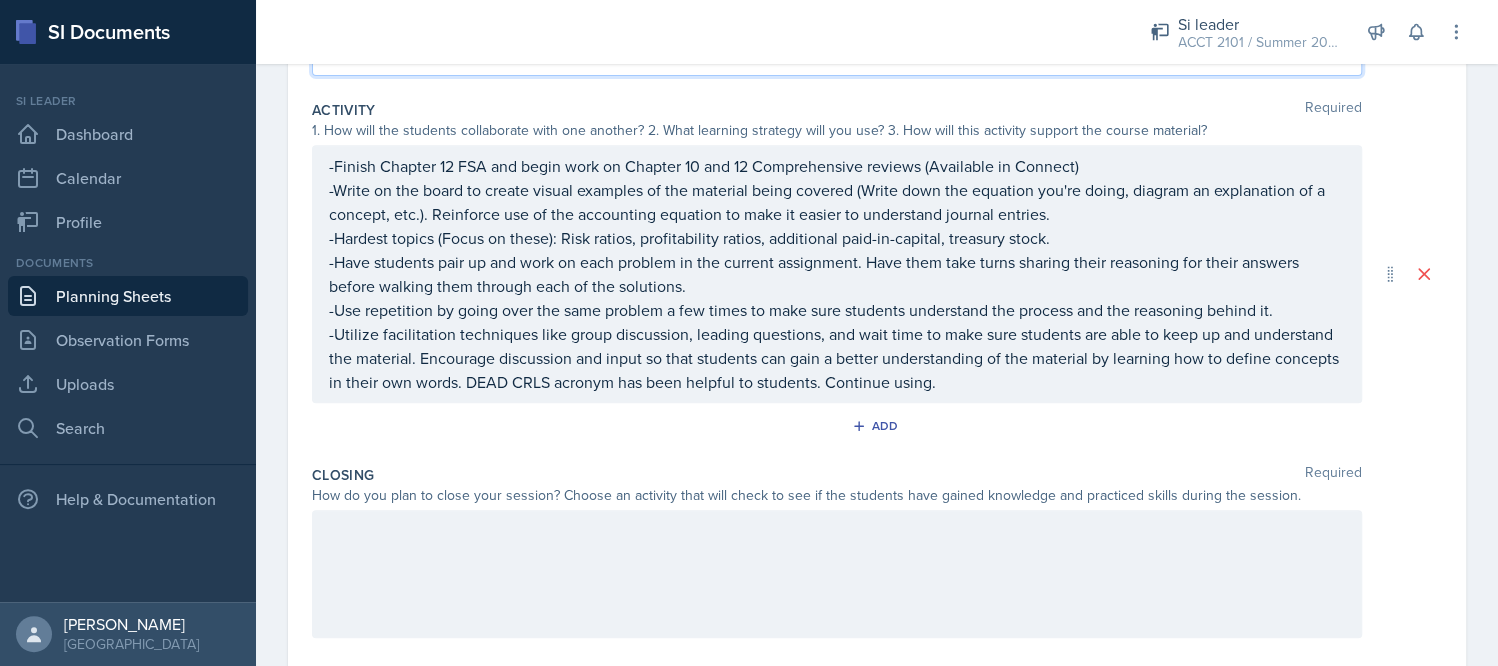 scroll, scrollTop: 440, scrollLeft: 0, axis: vertical 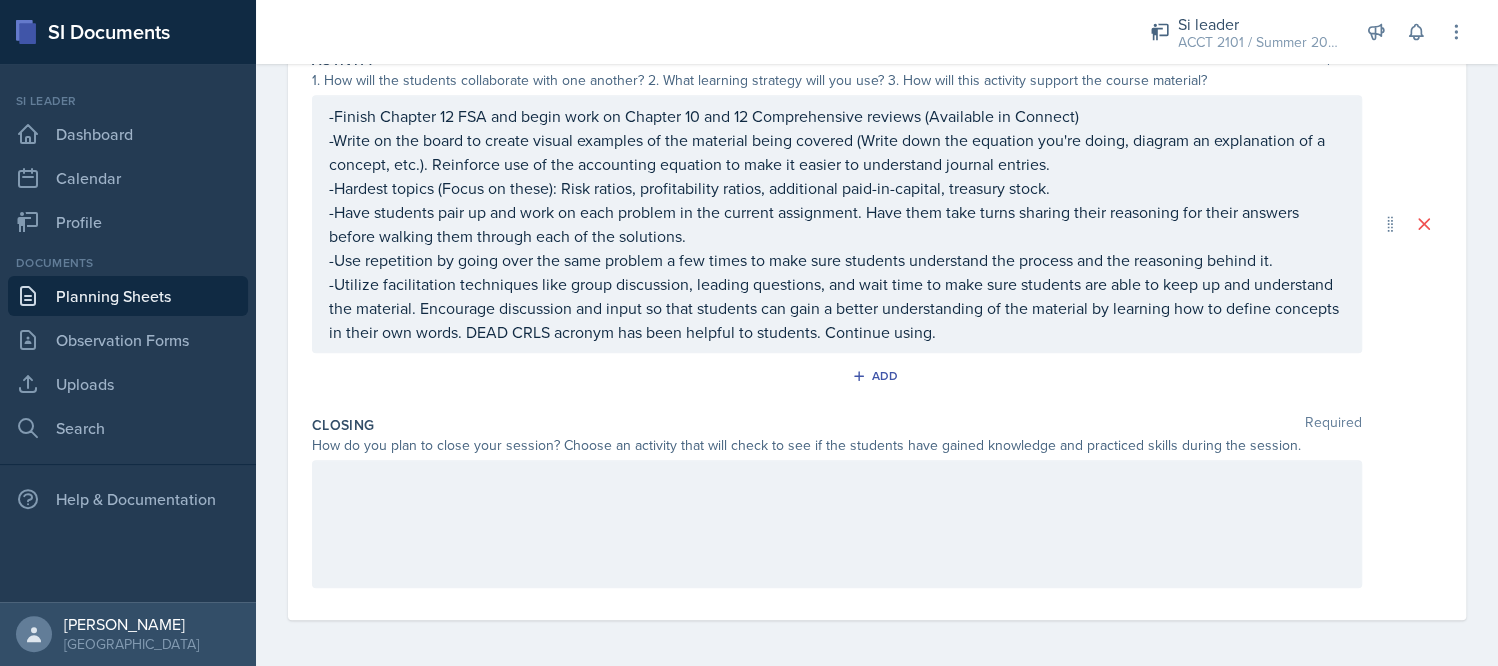 click at bounding box center [837, 524] 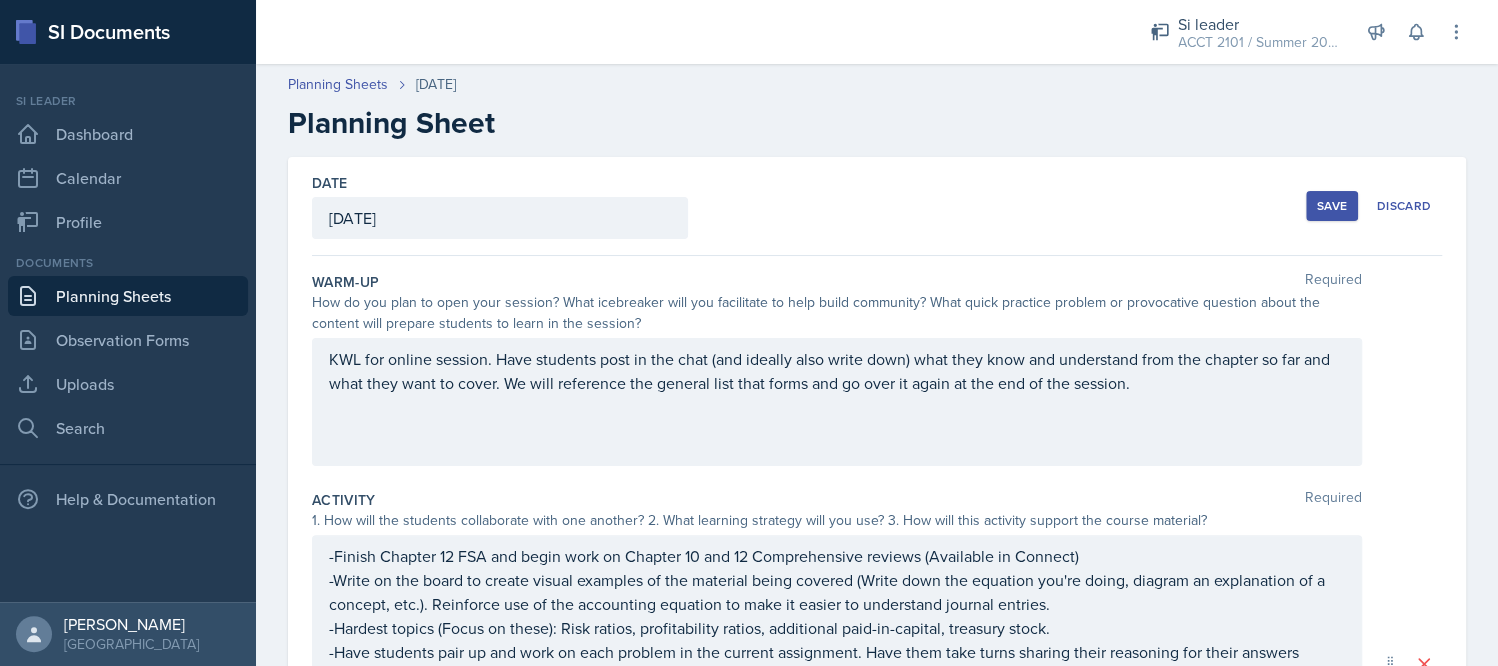 scroll, scrollTop: 200, scrollLeft: 0, axis: vertical 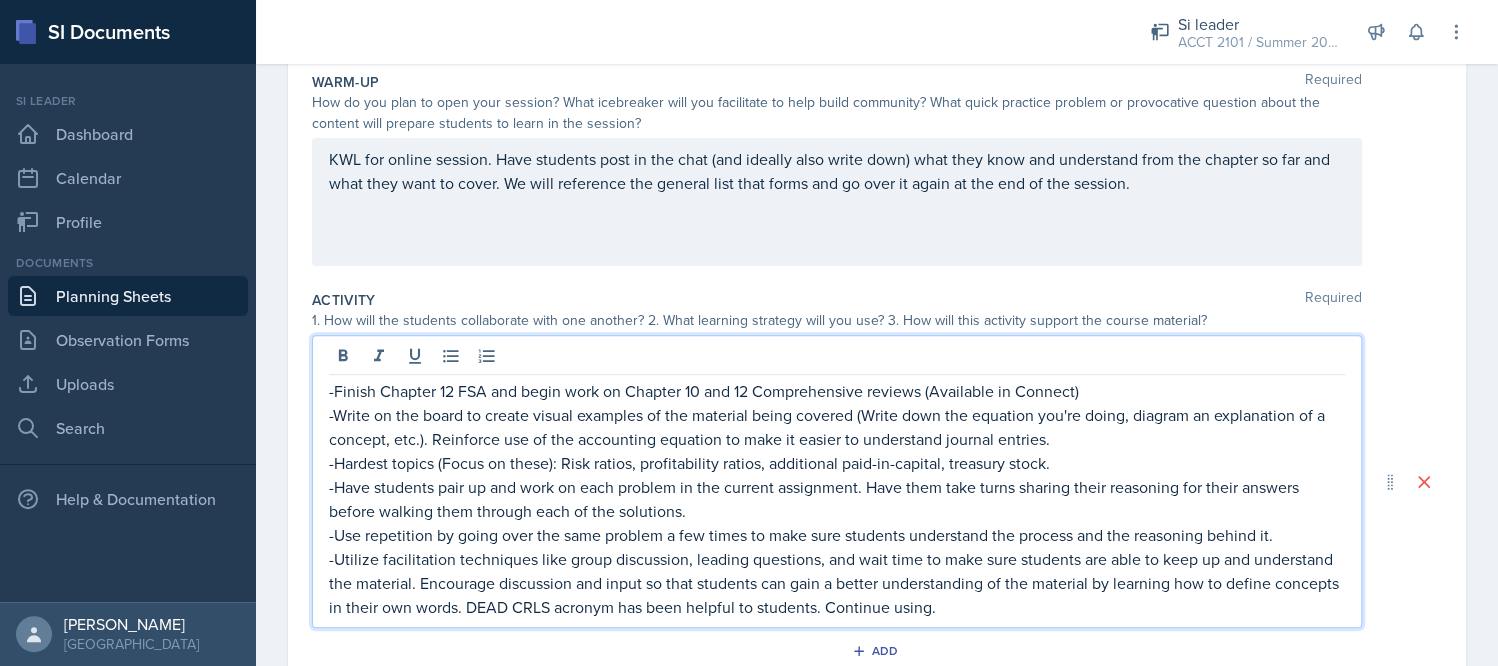 click on "-Finish Chapter 12 FSA and begin work on Chapter 10 and 12 Comprehensive reviews (Available in Connect) -Write on the board to create visual examples of the material being covered (Write down the equation you're doing, diagram an explanation of a concept, etc.). Reinforce use of the accounting equation to make it easier to understand journal entries. -Hardest topics (Focus on these): Risk ratios, profitability ratios, additional paid-in-capital, treasury stock. -Have students pair up and work on each problem in the current assignment. Have them take turns sharing their reasoning for their answers before walking them through each of the solutions. -Use repetition by going over the same problem a few times to make sure students understand the process and the reasoning behind it." at bounding box center (837, 499) 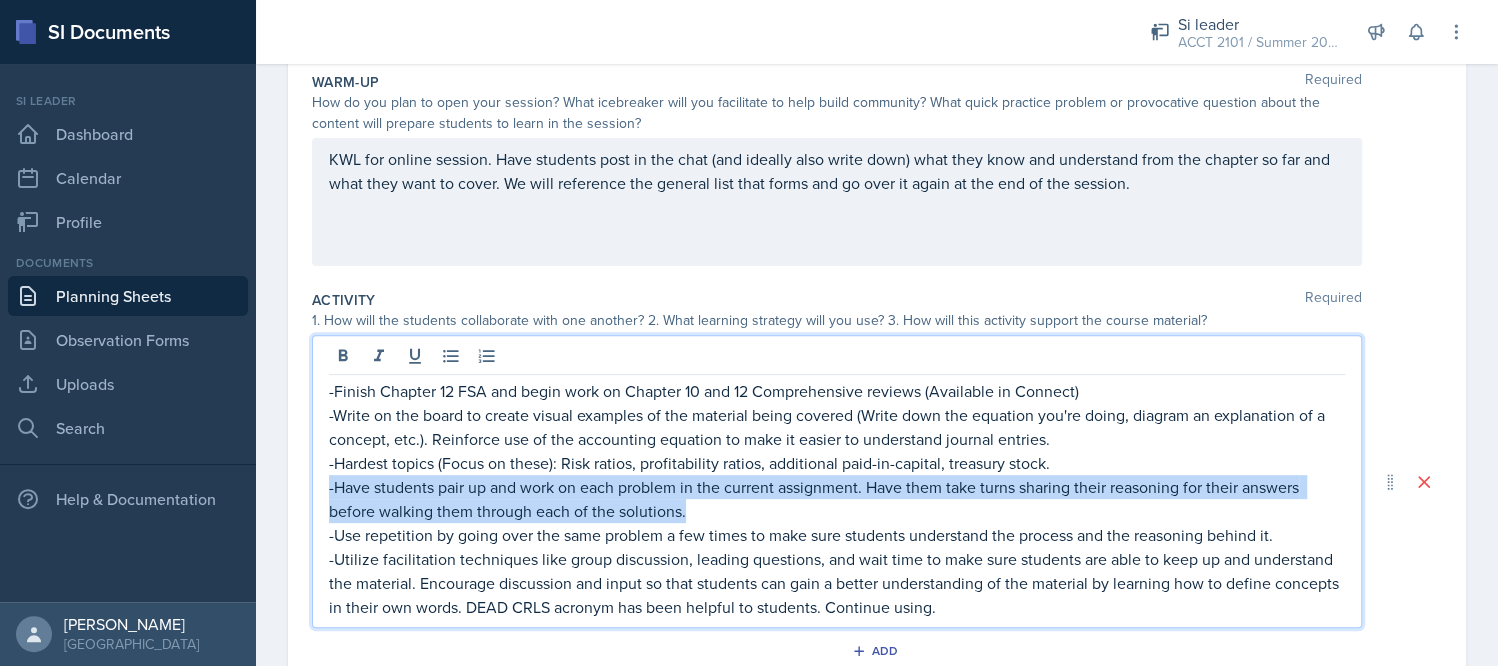 click on "-Have students pair up and work on each problem in the current assignment. Have them take turns sharing their reasoning for their answers before walking them through each of the solutions." at bounding box center [837, 499] 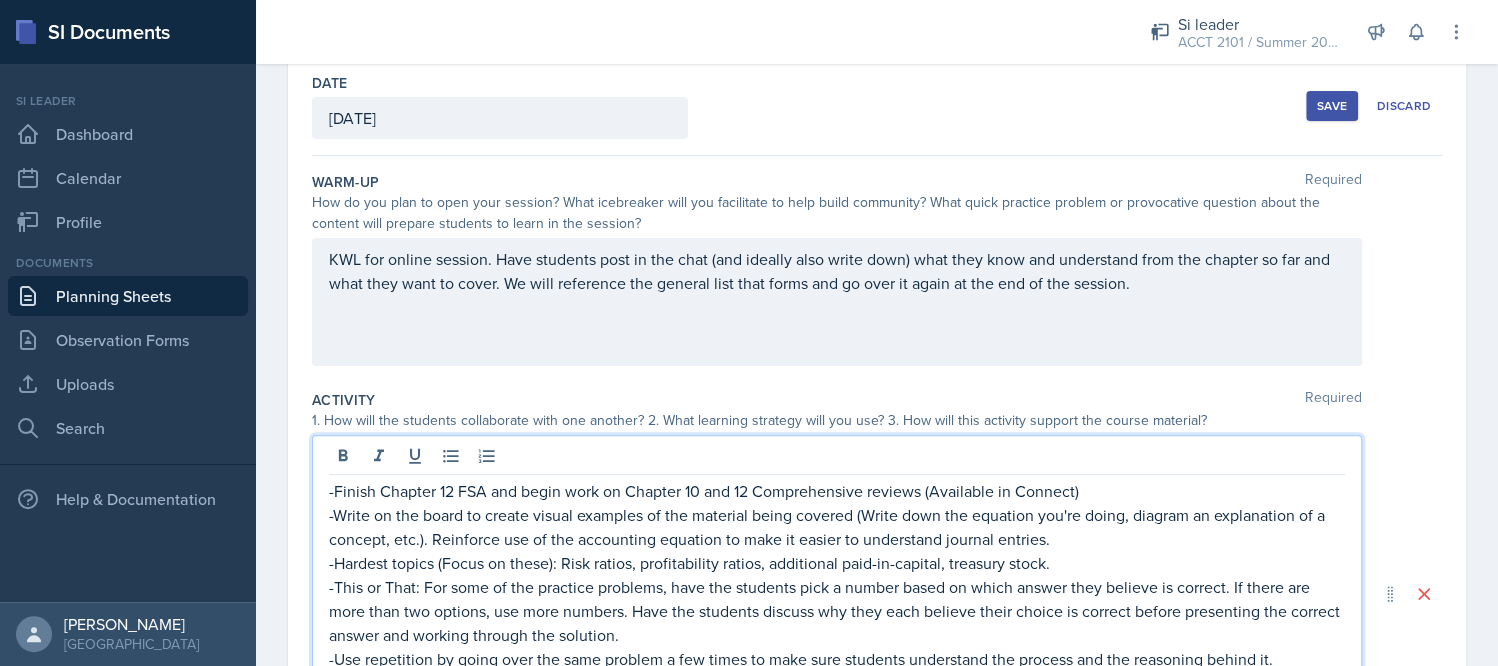 scroll, scrollTop: 0, scrollLeft: 0, axis: both 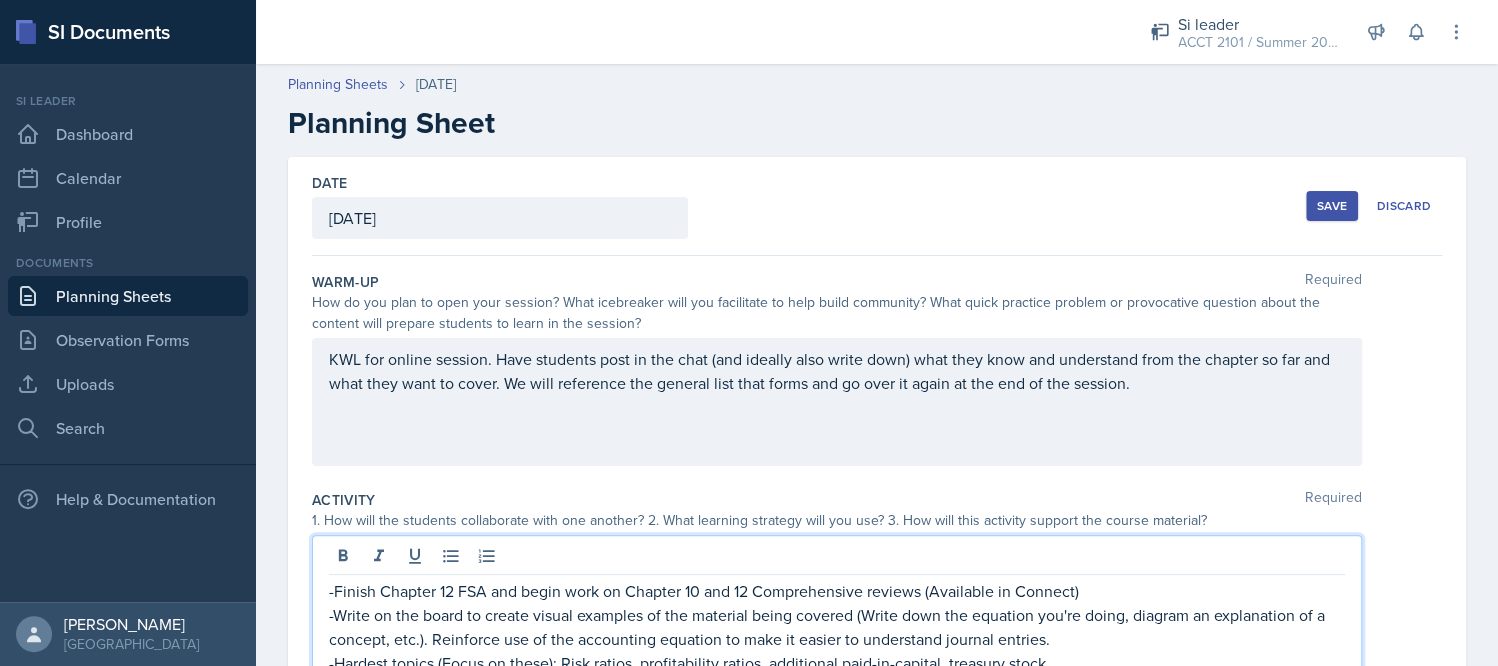 click on "Save" at bounding box center [1332, 206] 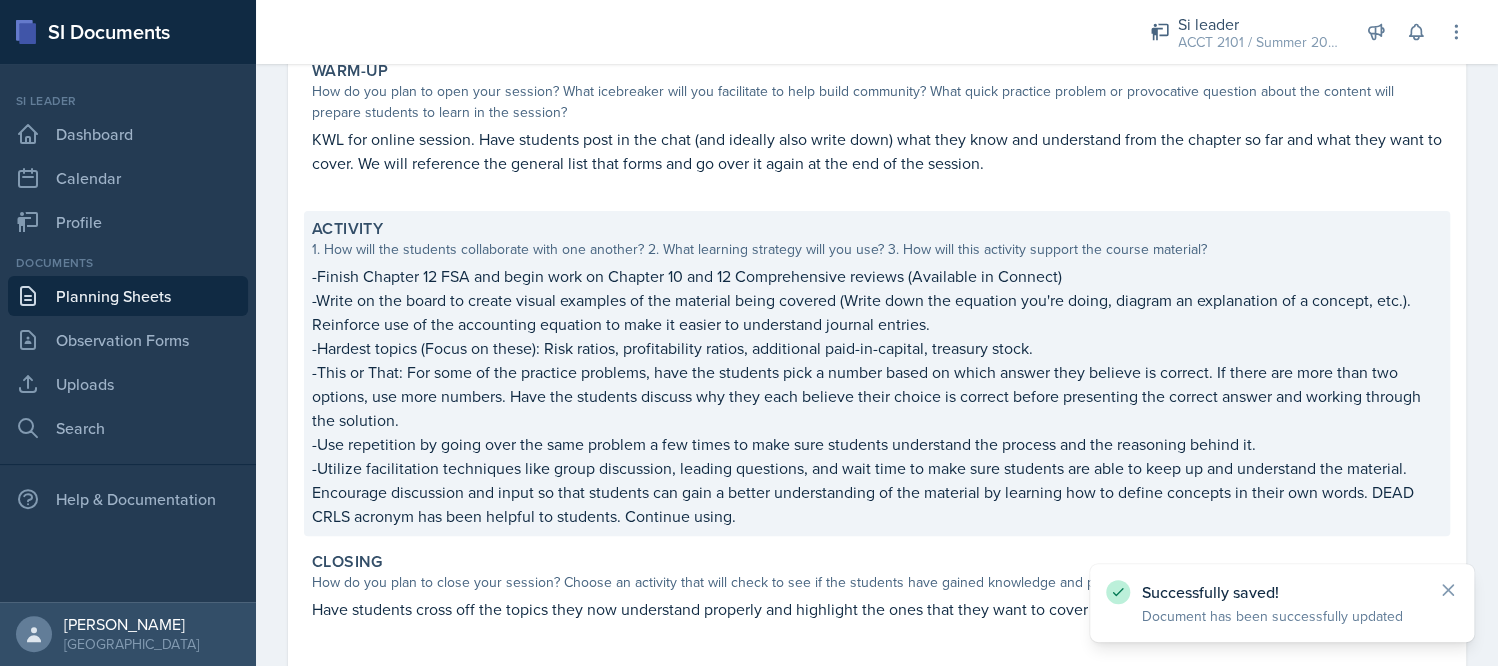 scroll, scrollTop: 300, scrollLeft: 0, axis: vertical 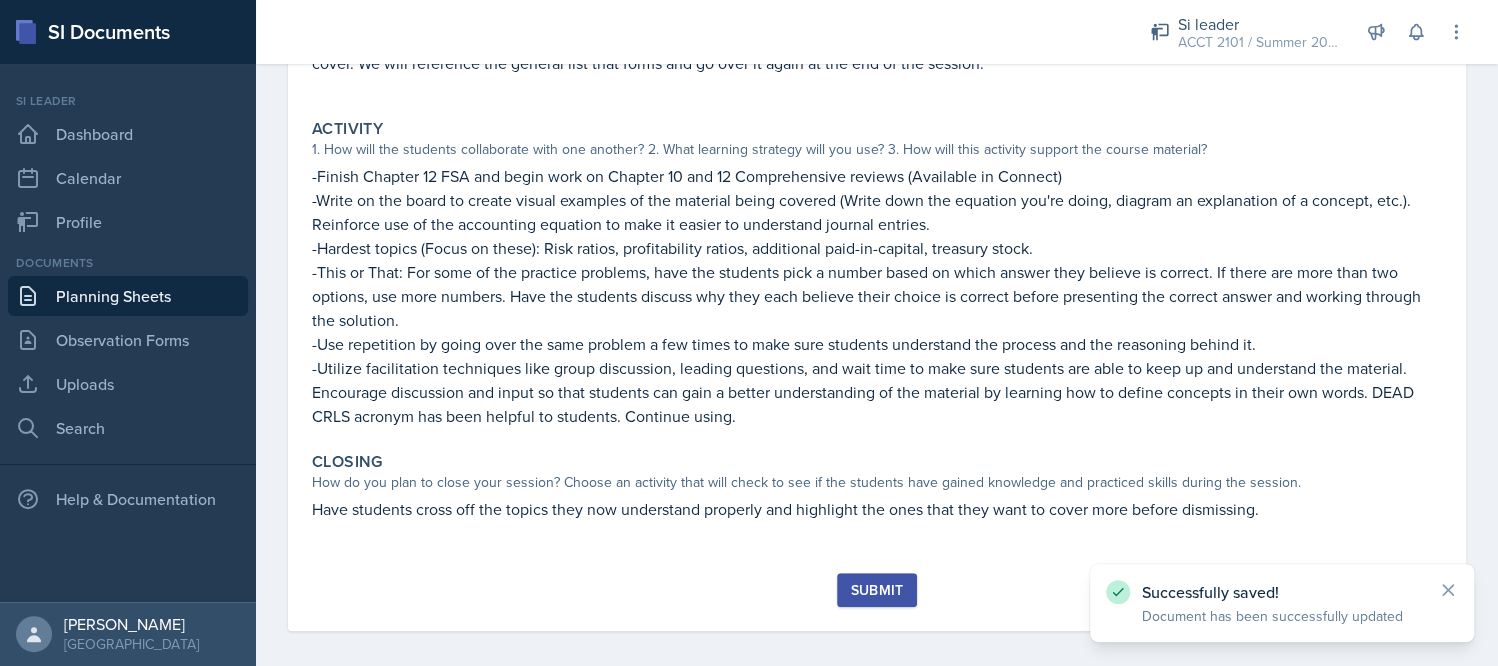 click on "Submit" at bounding box center [876, 590] 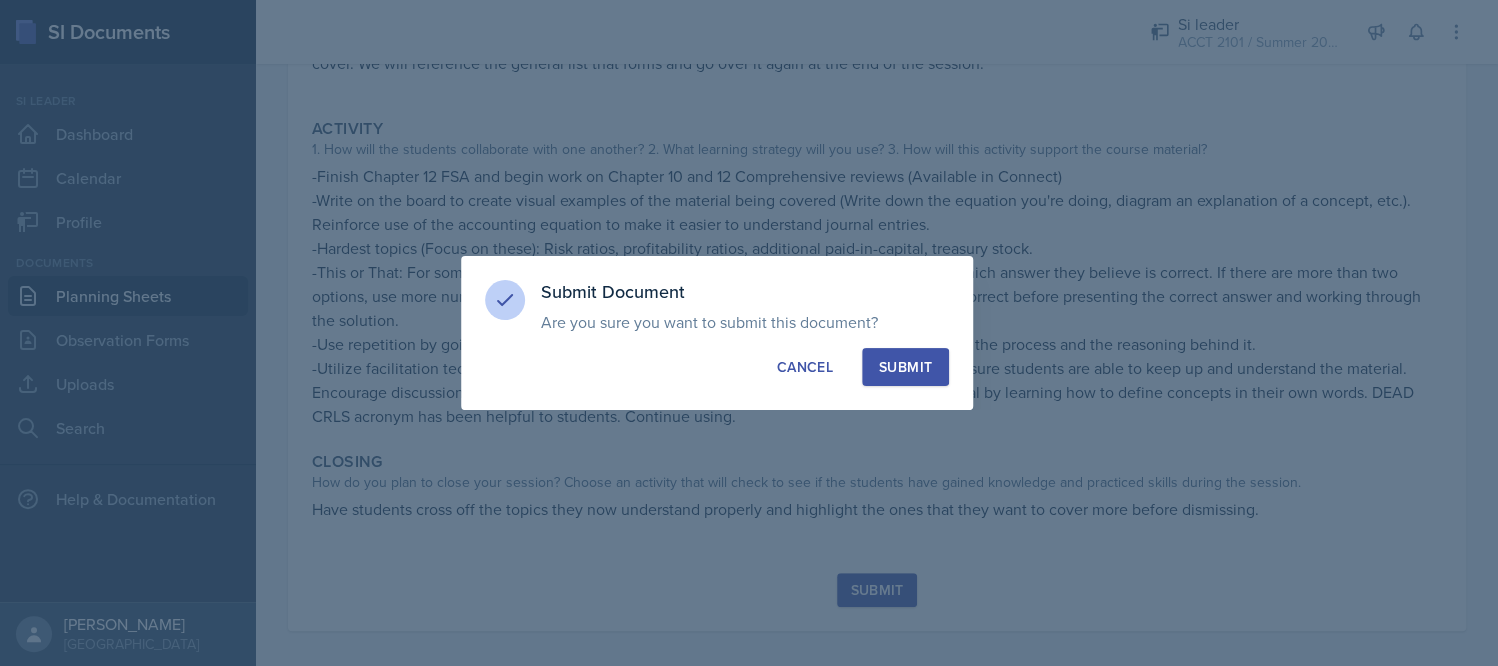 click on "Submit" at bounding box center [905, 367] 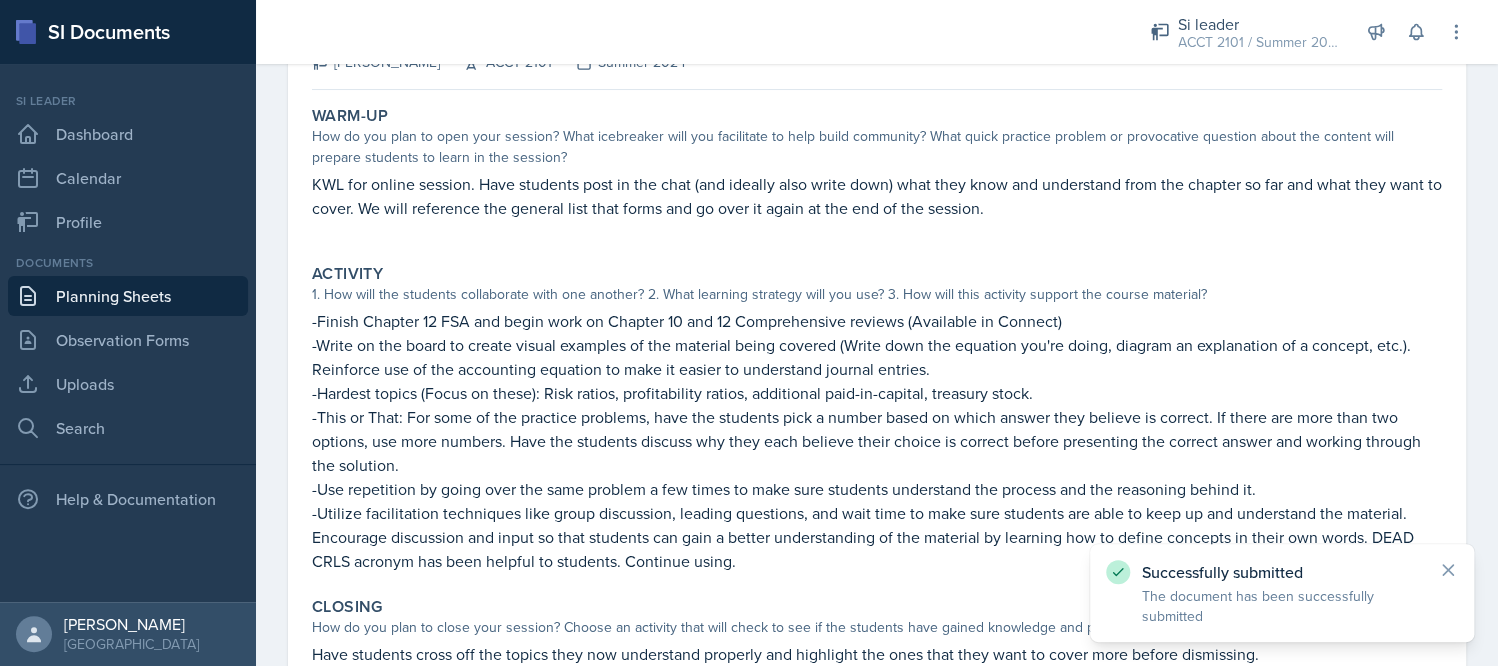scroll, scrollTop: 0, scrollLeft: 0, axis: both 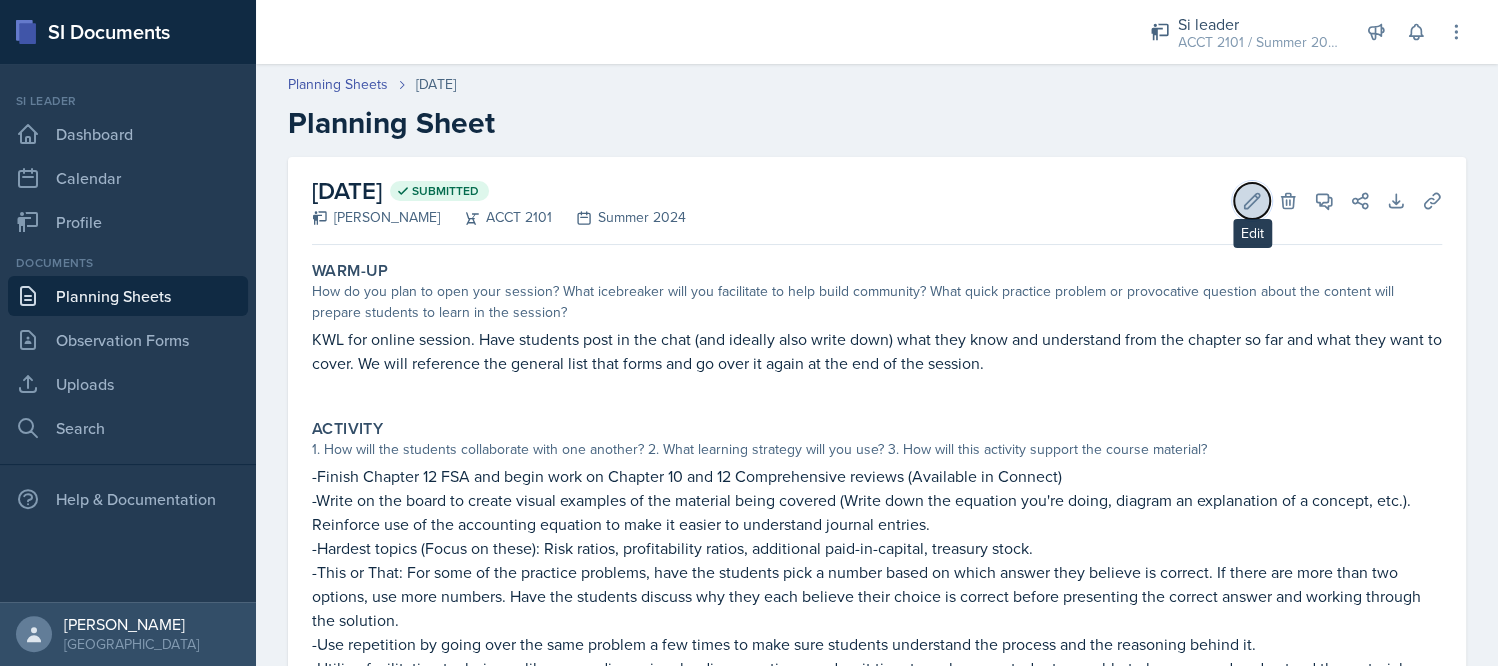 click 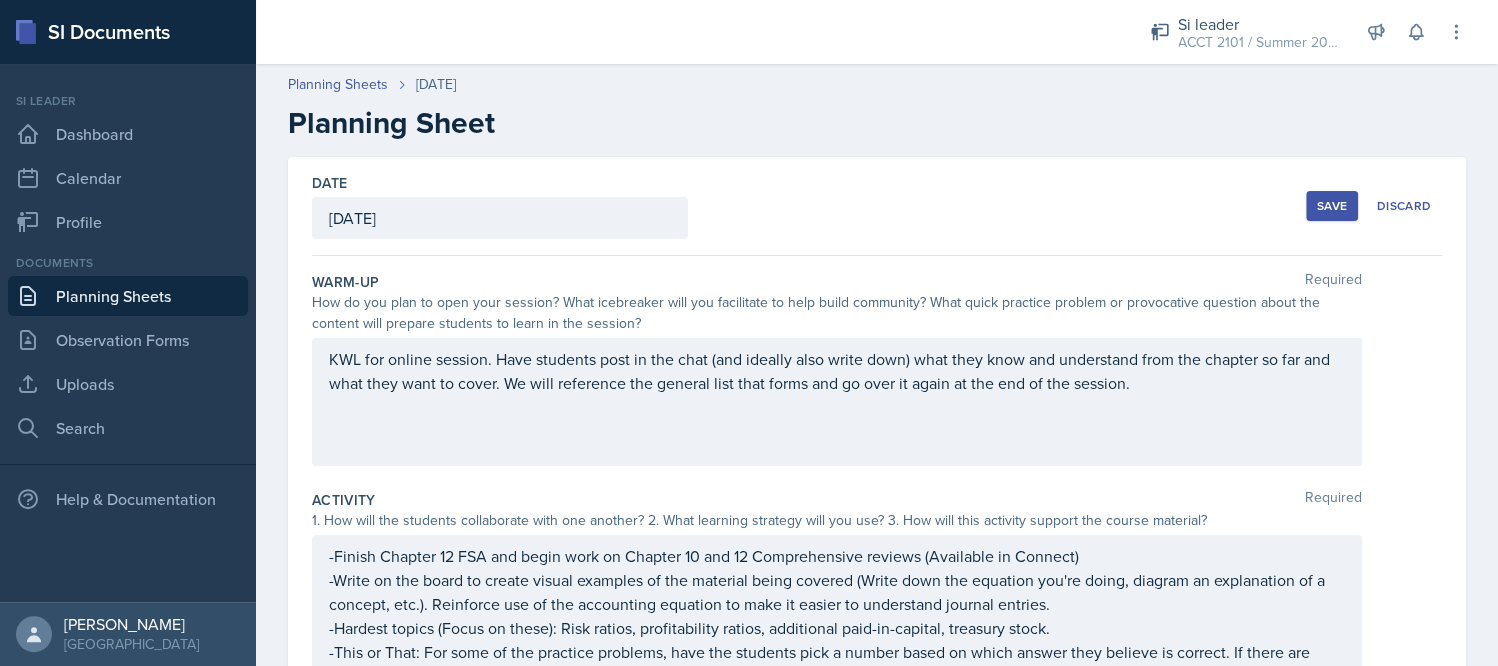 click on "KWL for online session. Have students post in the chat (and ideally also write down) what they know and understand from the chapter so far and what they want to cover. We will reference the general list that forms and go over it again at the end of the session." at bounding box center (837, 402) 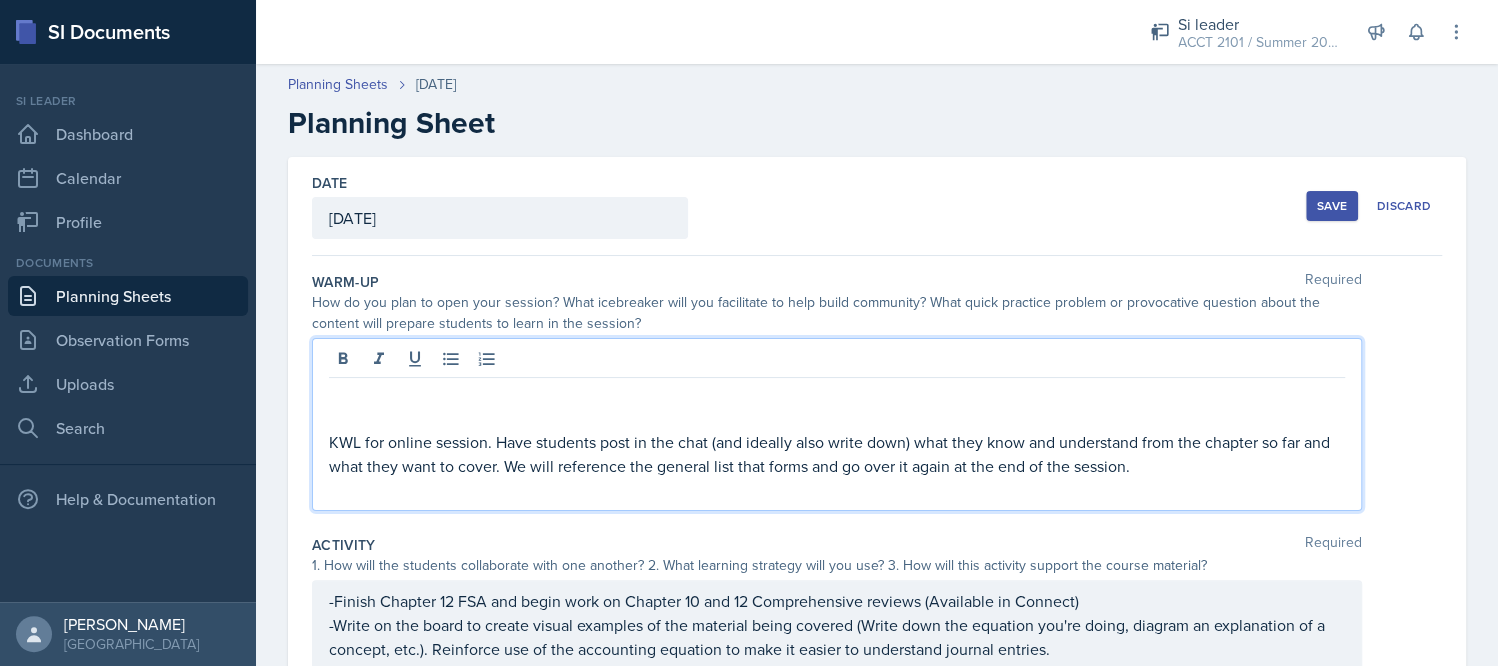 type 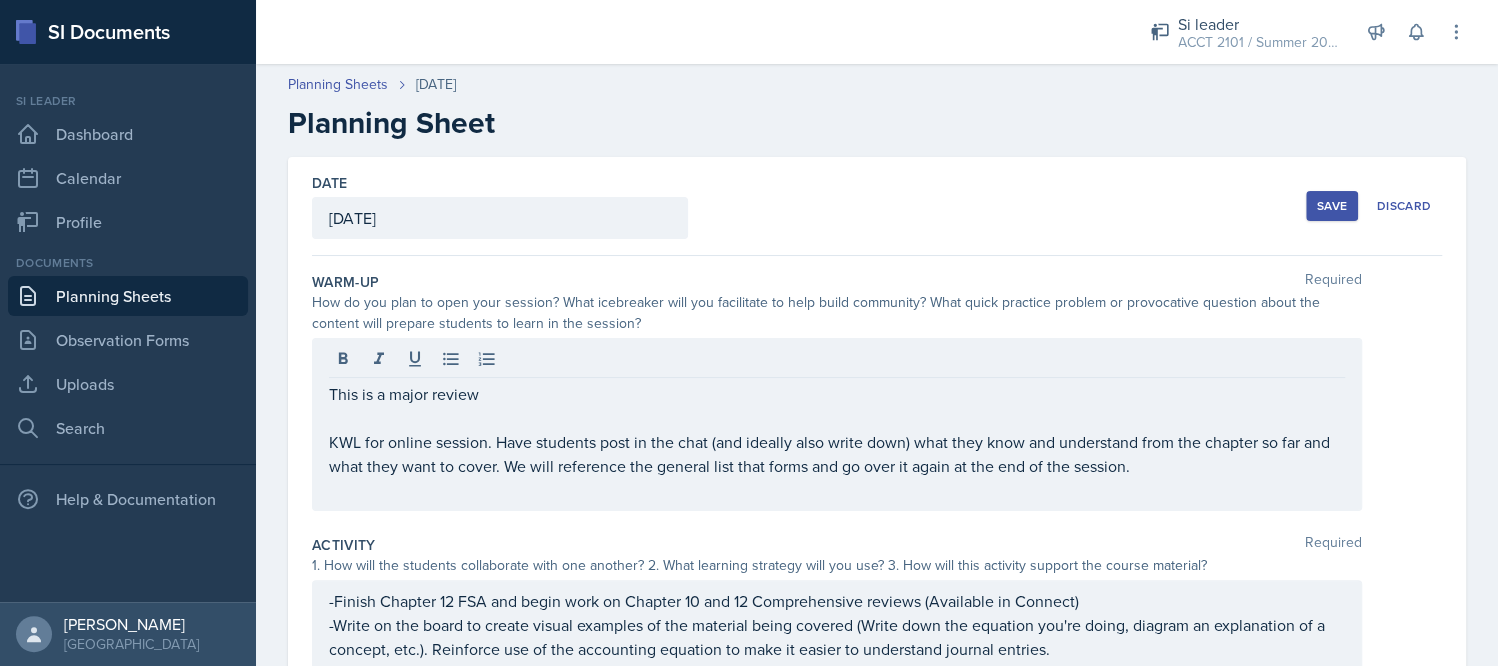 click on "Save" at bounding box center [1332, 206] 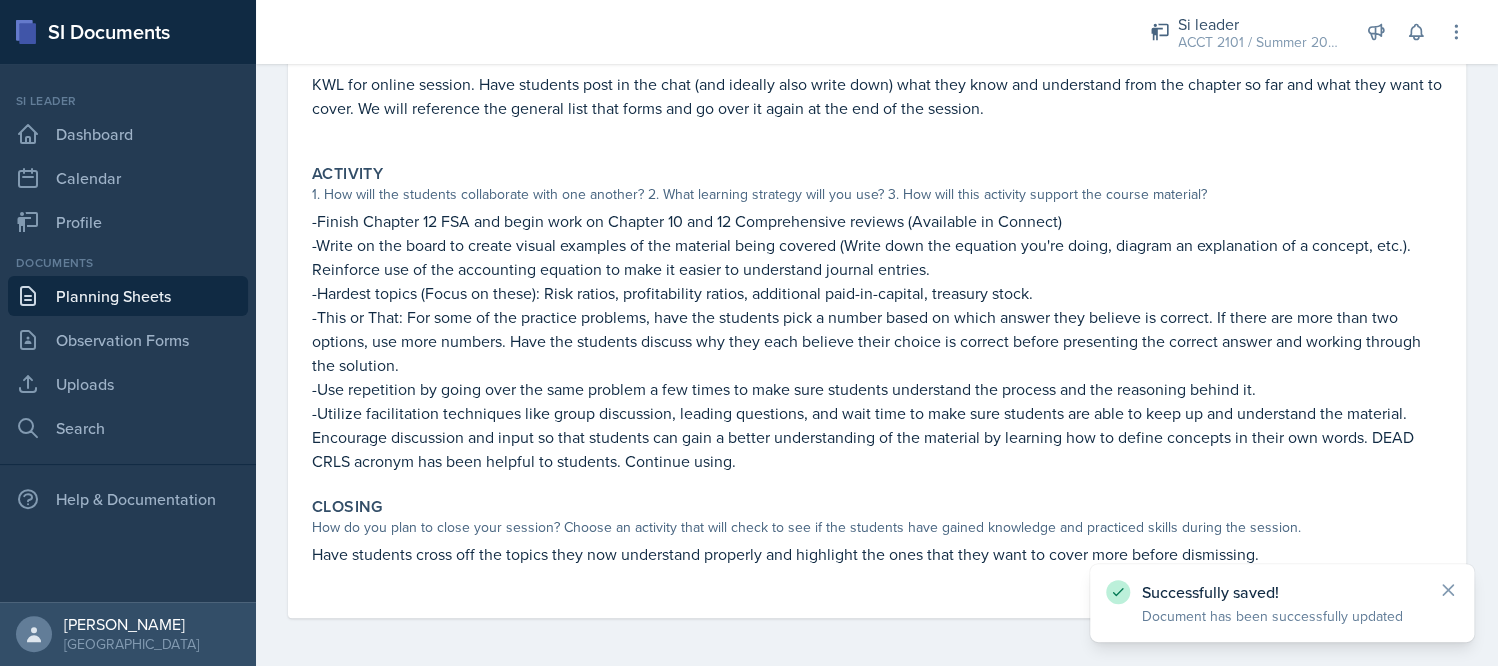 scroll, scrollTop: 0, scrollLeft: 0, axis: both 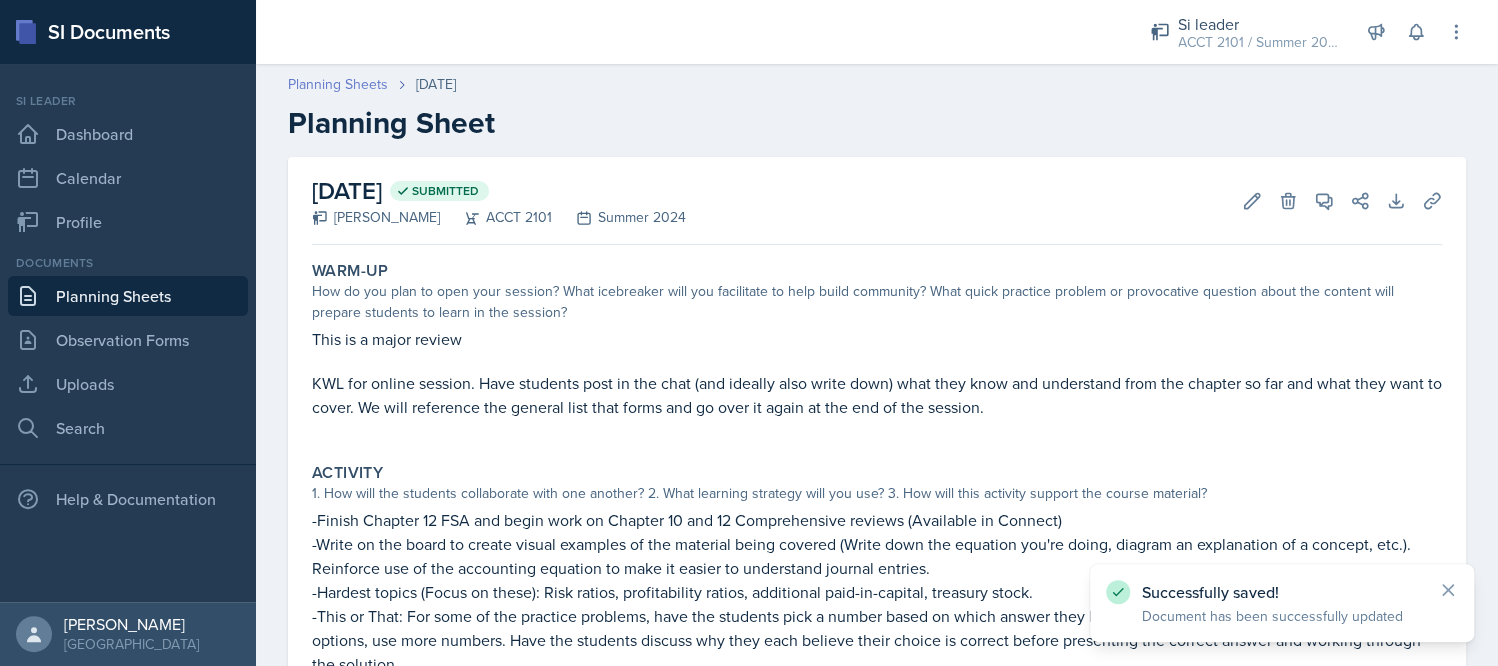 click on "Planning Sheets" at bounding box center (338, 84) 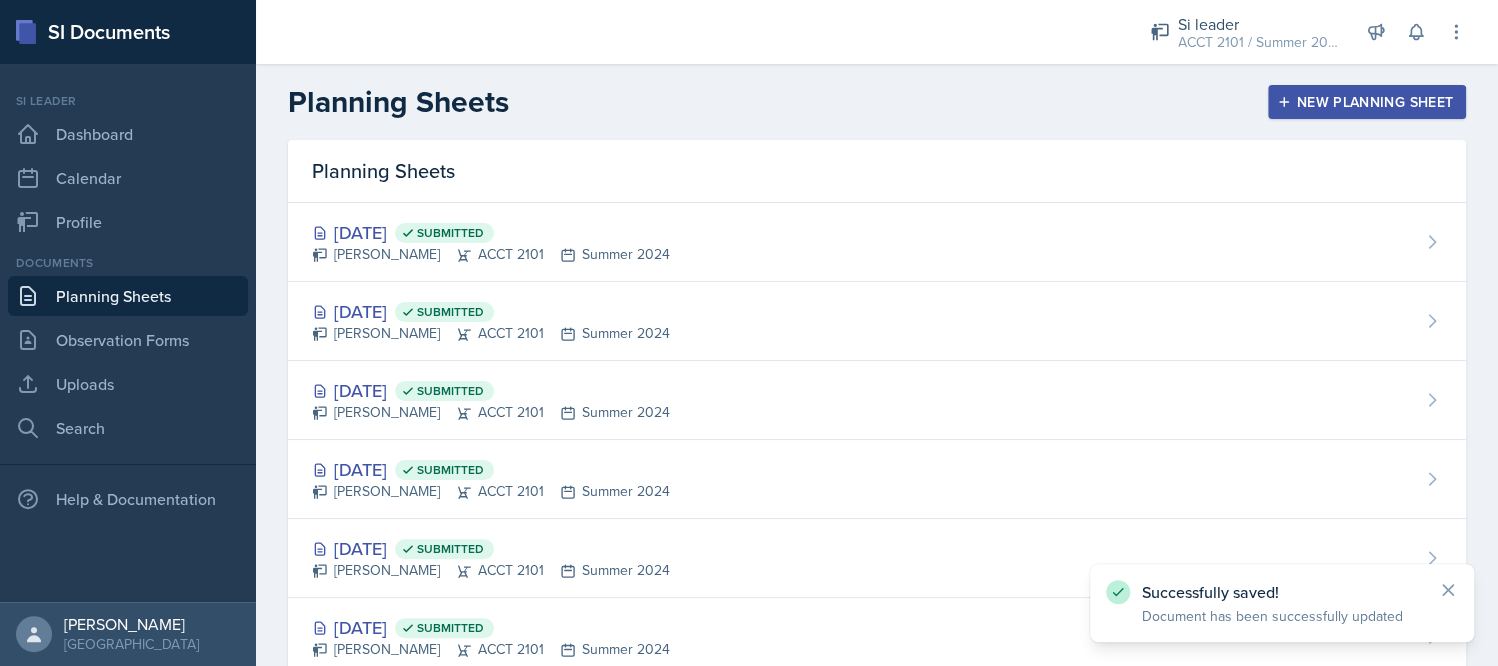 click on "New Planning Sheet" at bounding box center [1367, 102] 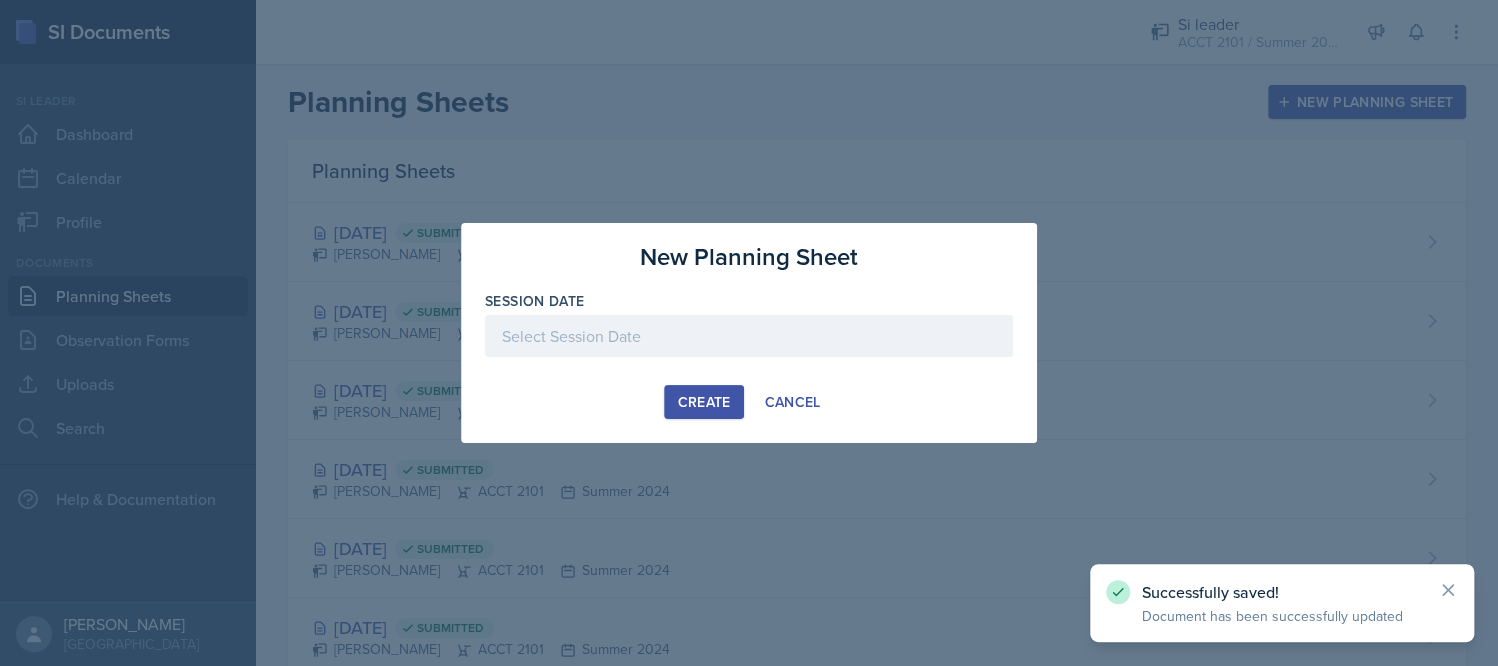 click at bounding box center (749, 336) 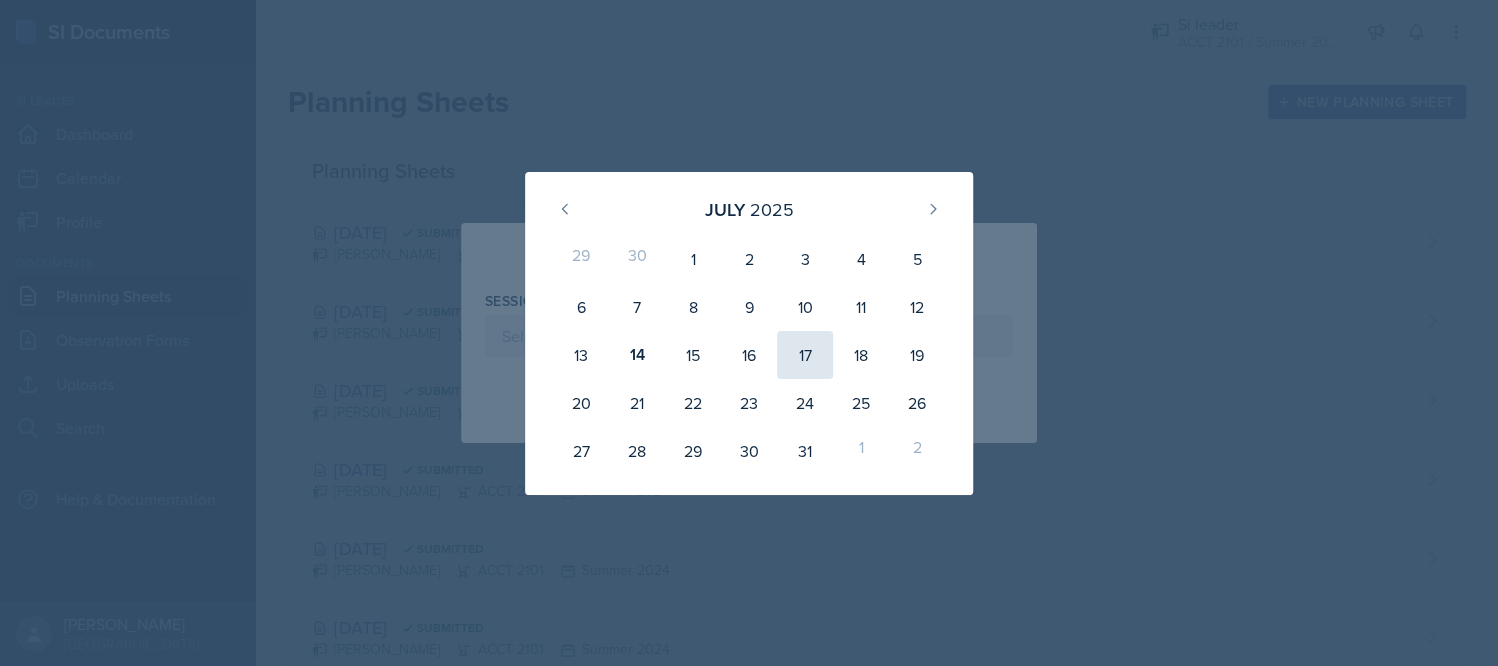 click on "17" at bounding box center [805, 355] 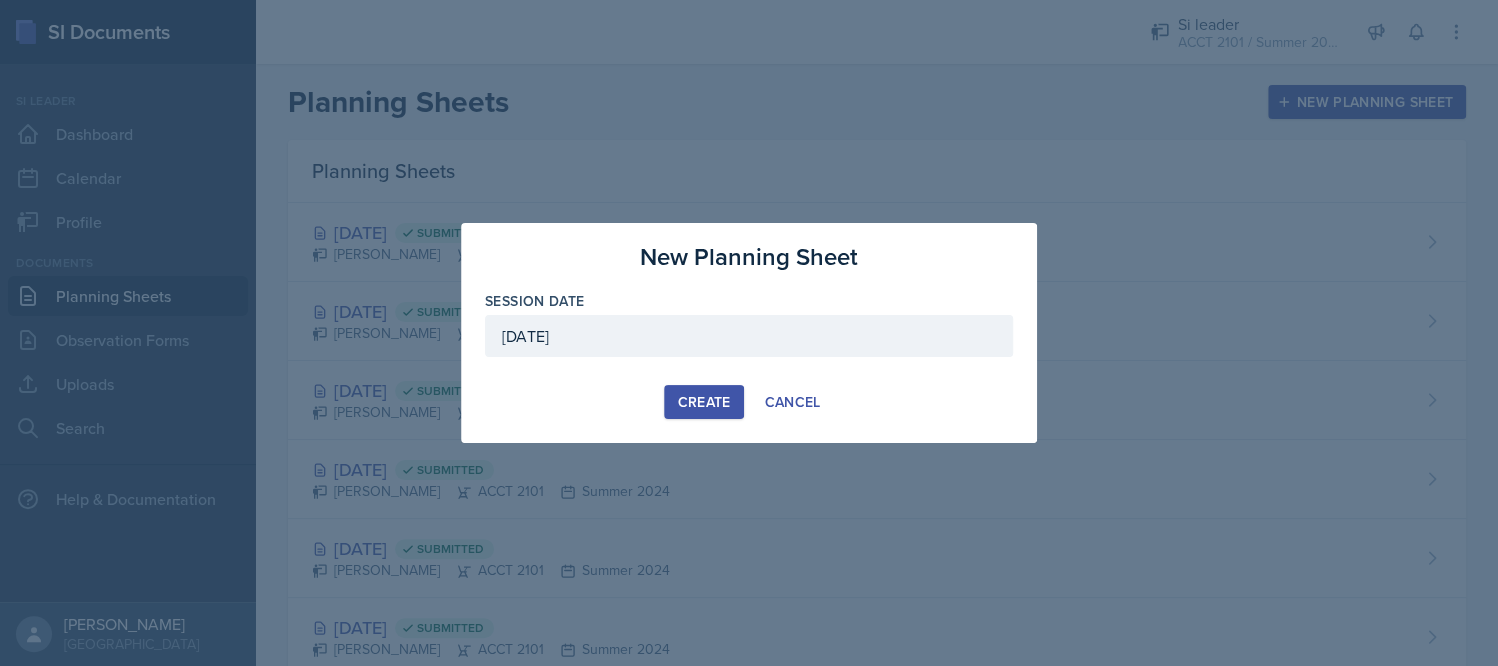 drag, startPoint x: 704, startPoint y: 392, endPoint x: 708, endPoint y: 381, distance: 11.7046995 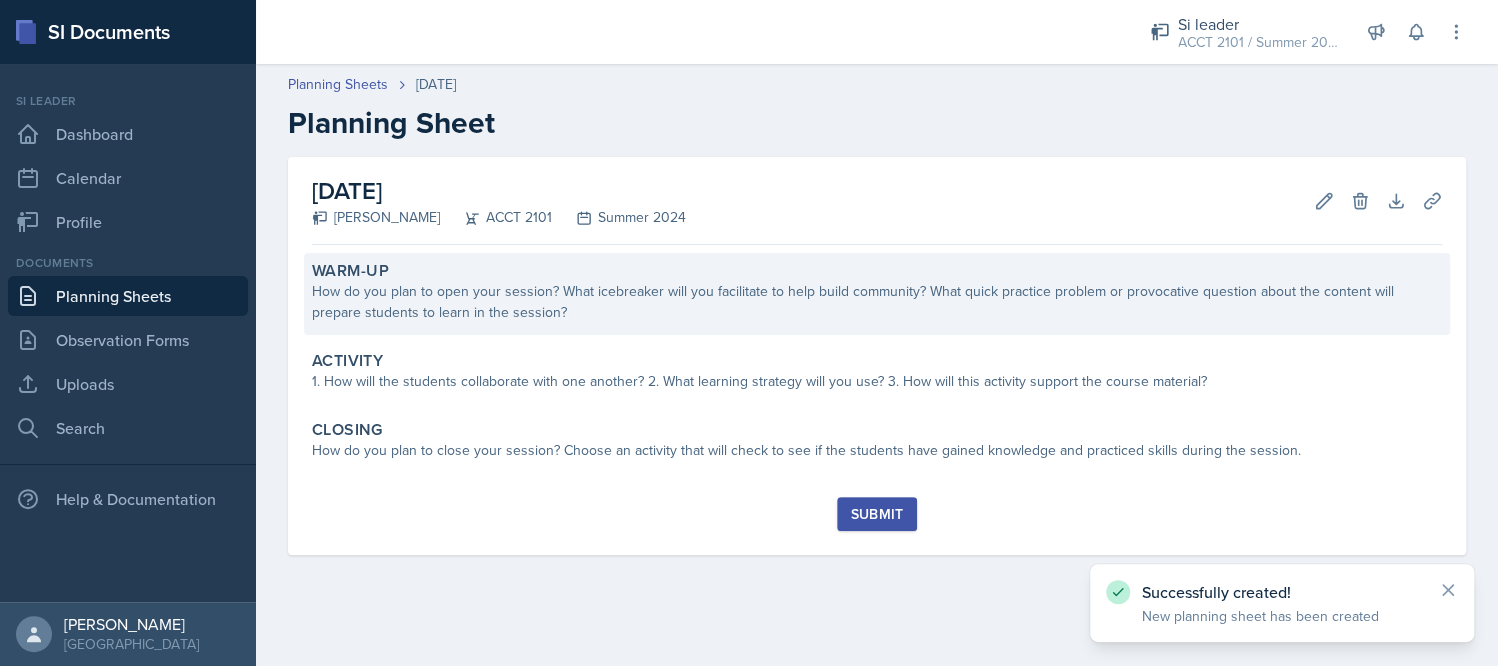click on "How do you plan to open your session? What icebreaker will you facilitate to help build community? What quick practice problem or provocative question about the content will prepare students to learn in the session?" at bounding box center (877, 302) 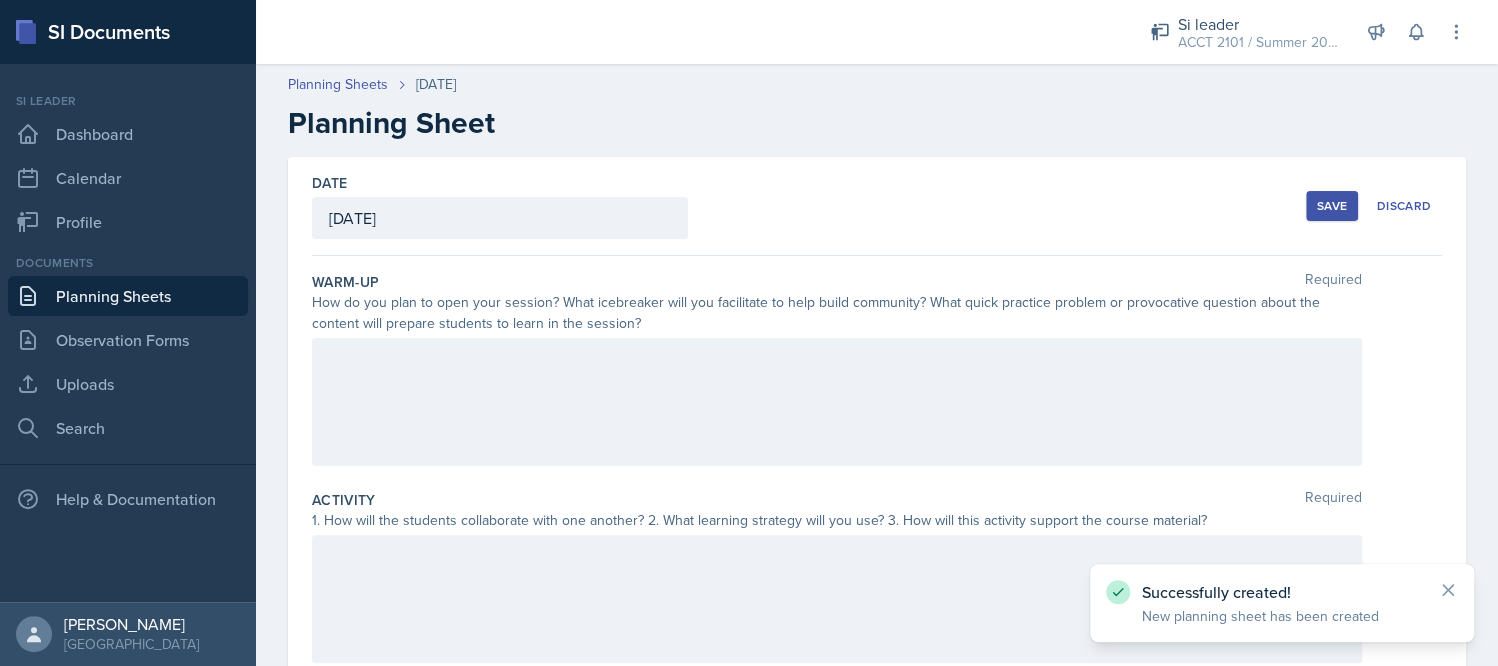 click at bounding box center [837, 402] 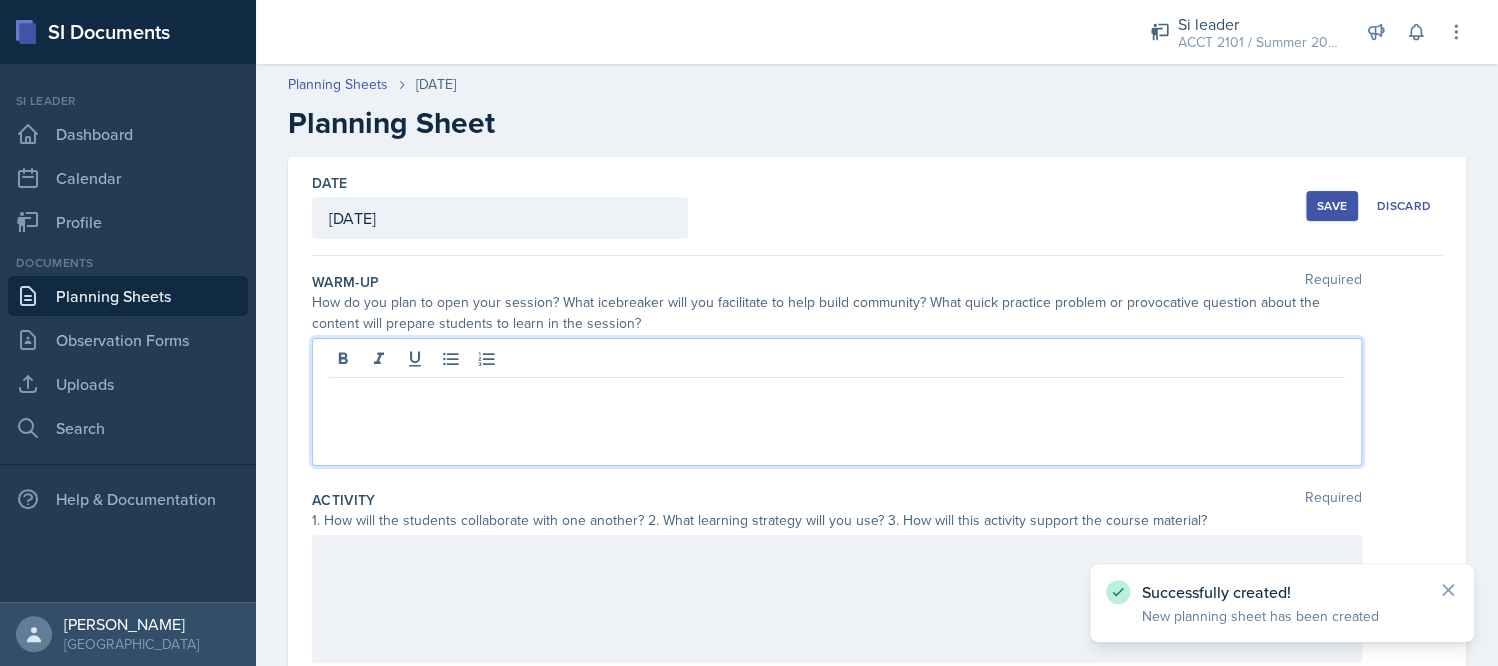 type 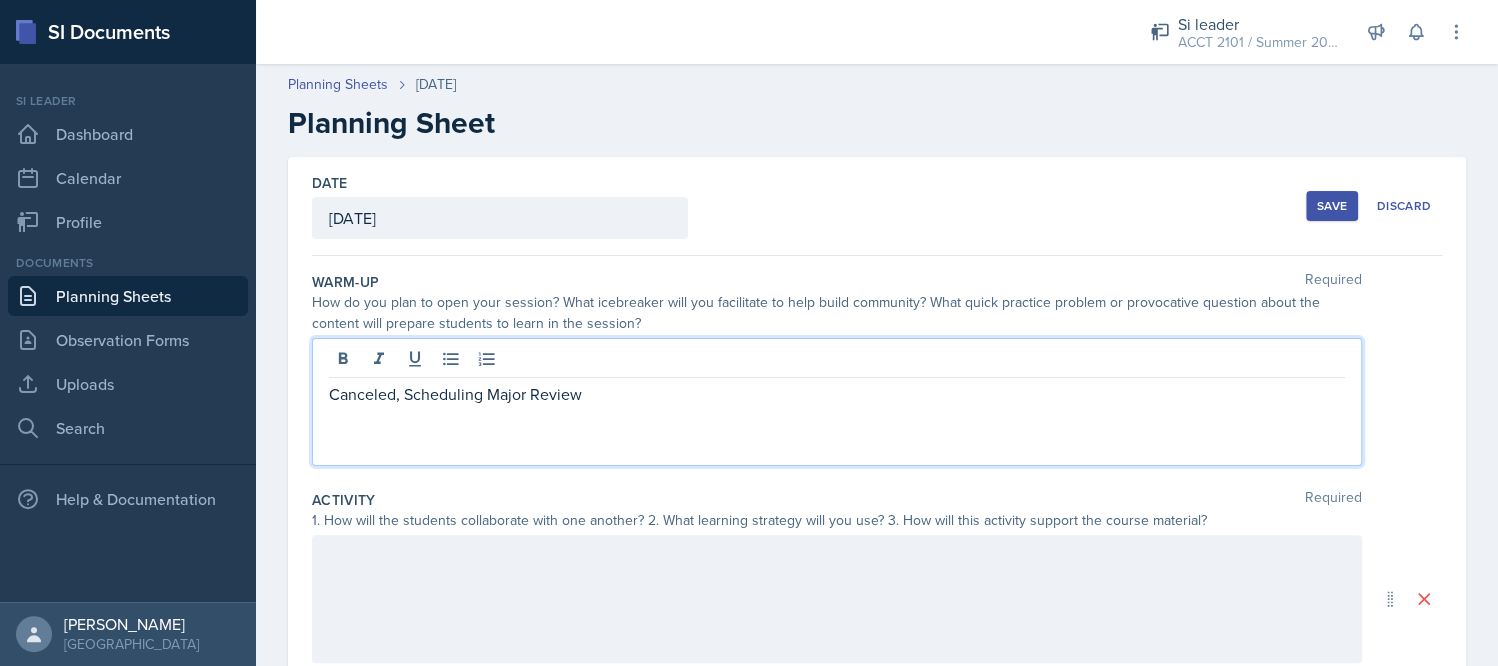click at bounding box center [837, 599] 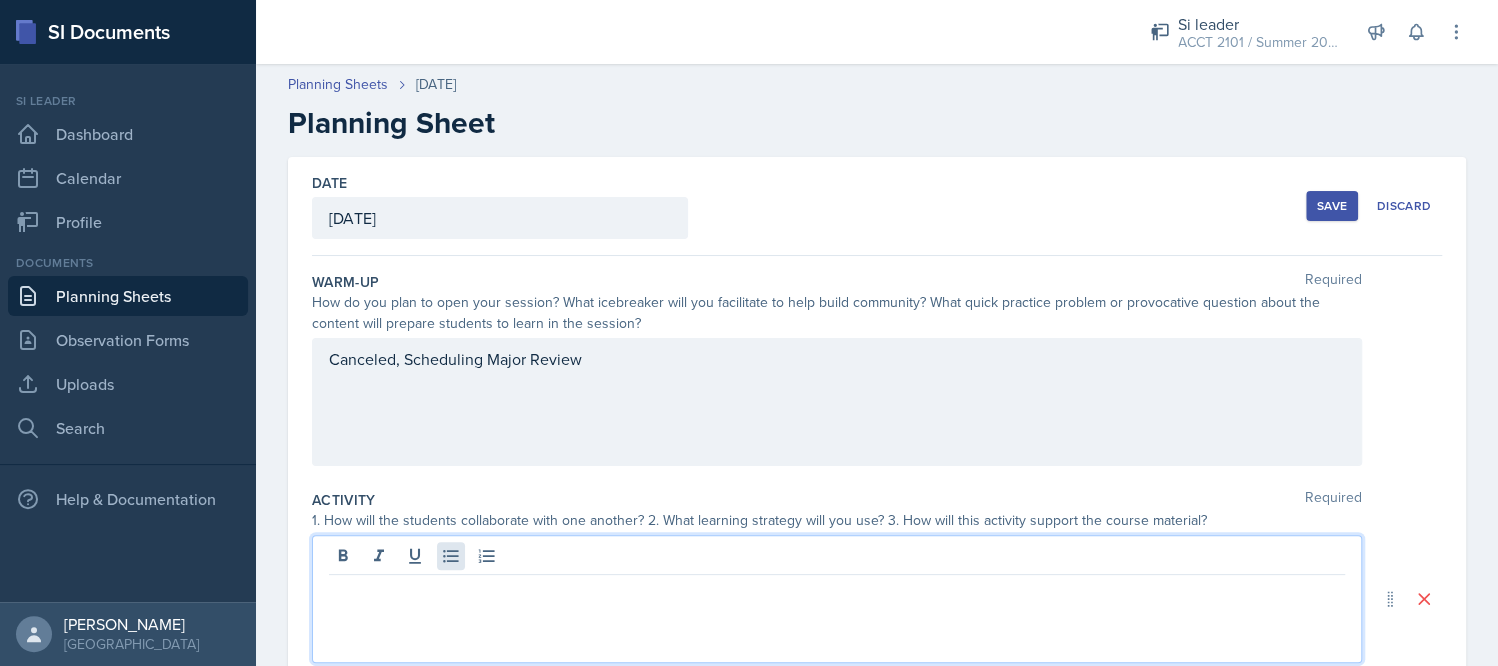 type 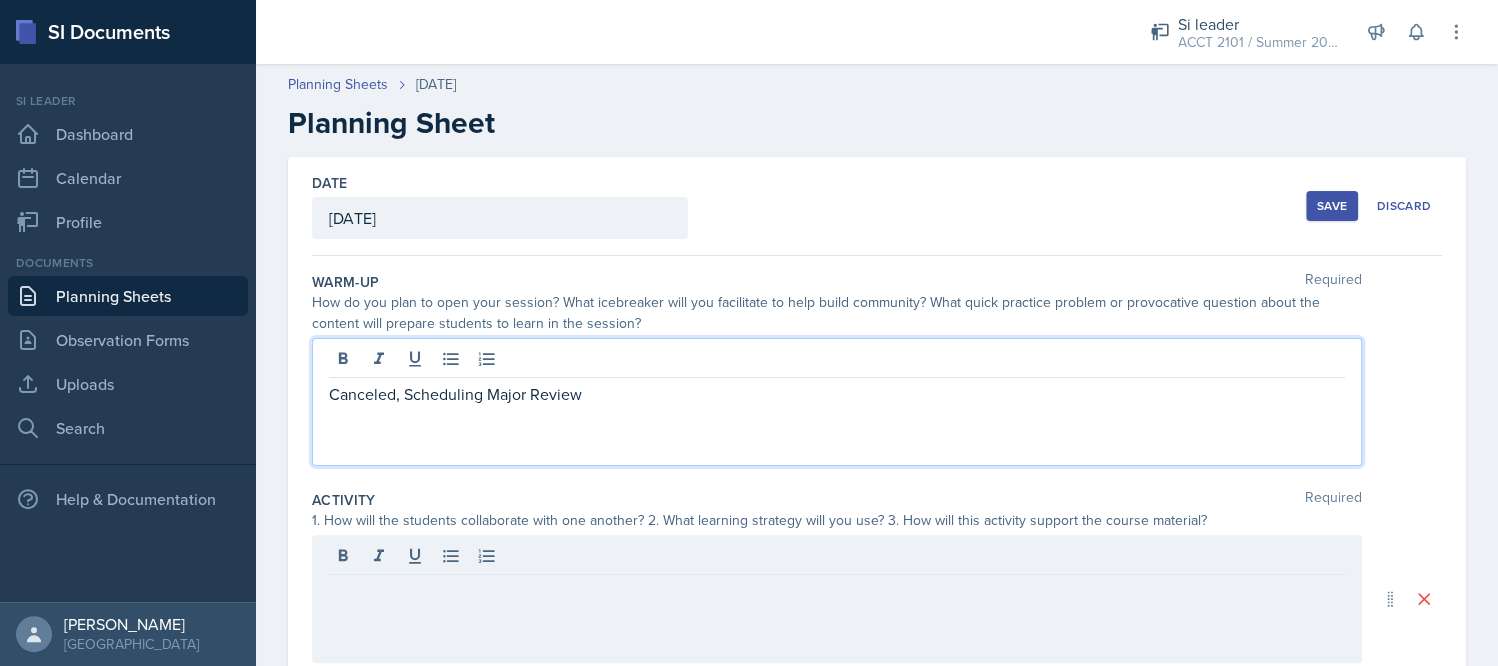 click on "Canceled, Scheduling Major Review" at bounding box center [837, 402] 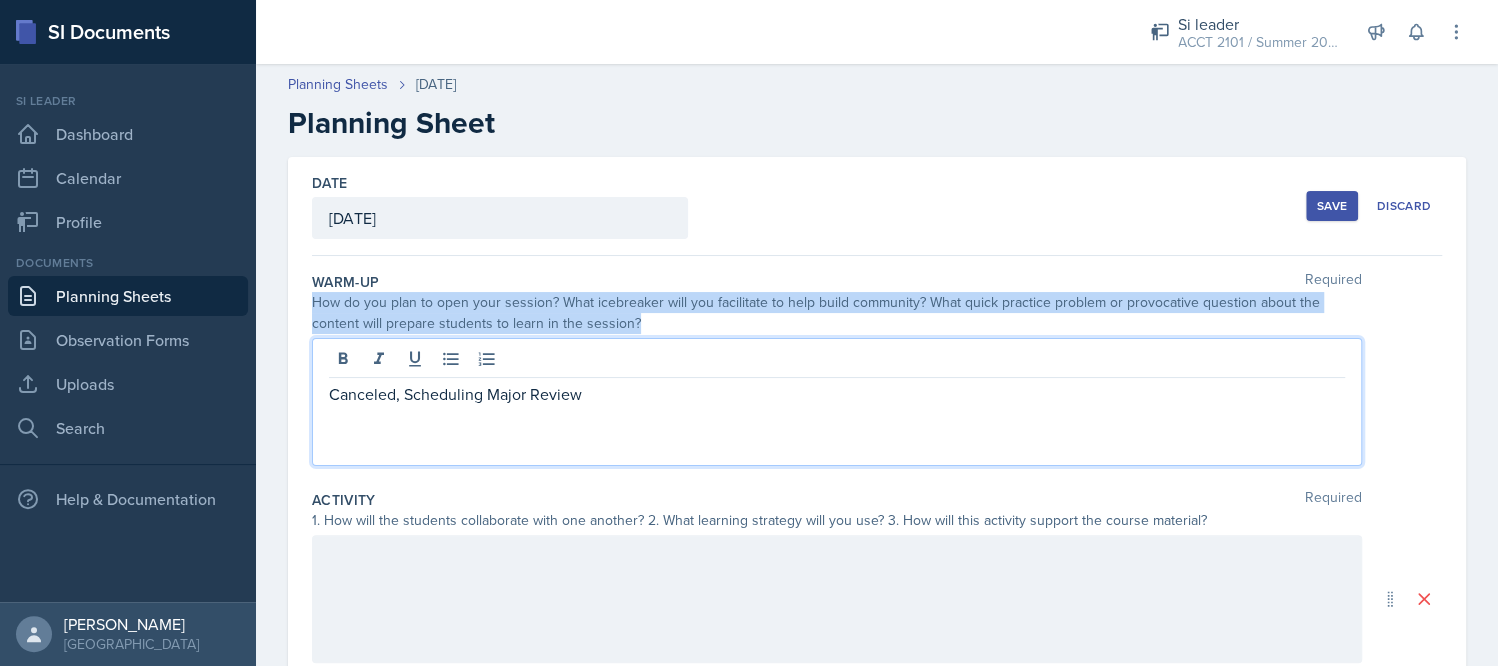 click at bounding box center (837, 361) 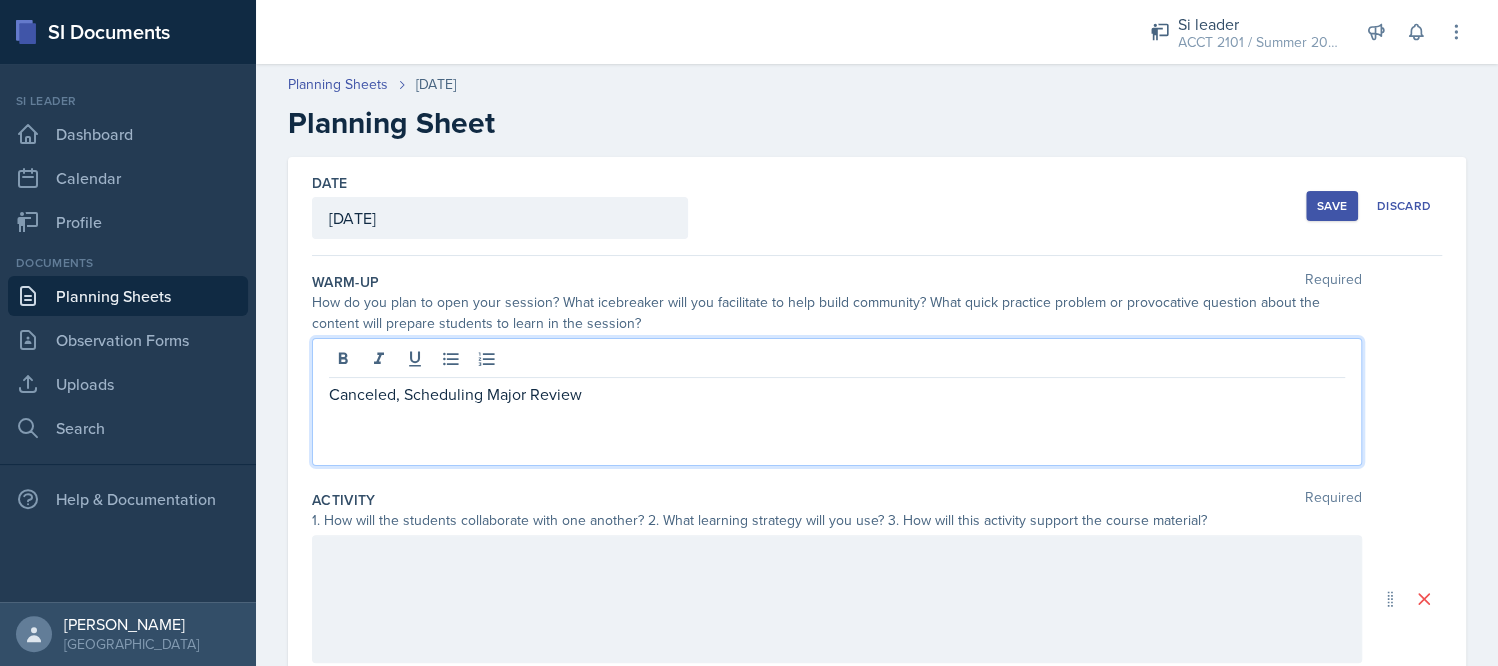 click on "Canceled, Scheduling Major Review" at bounding box center (837, 394) 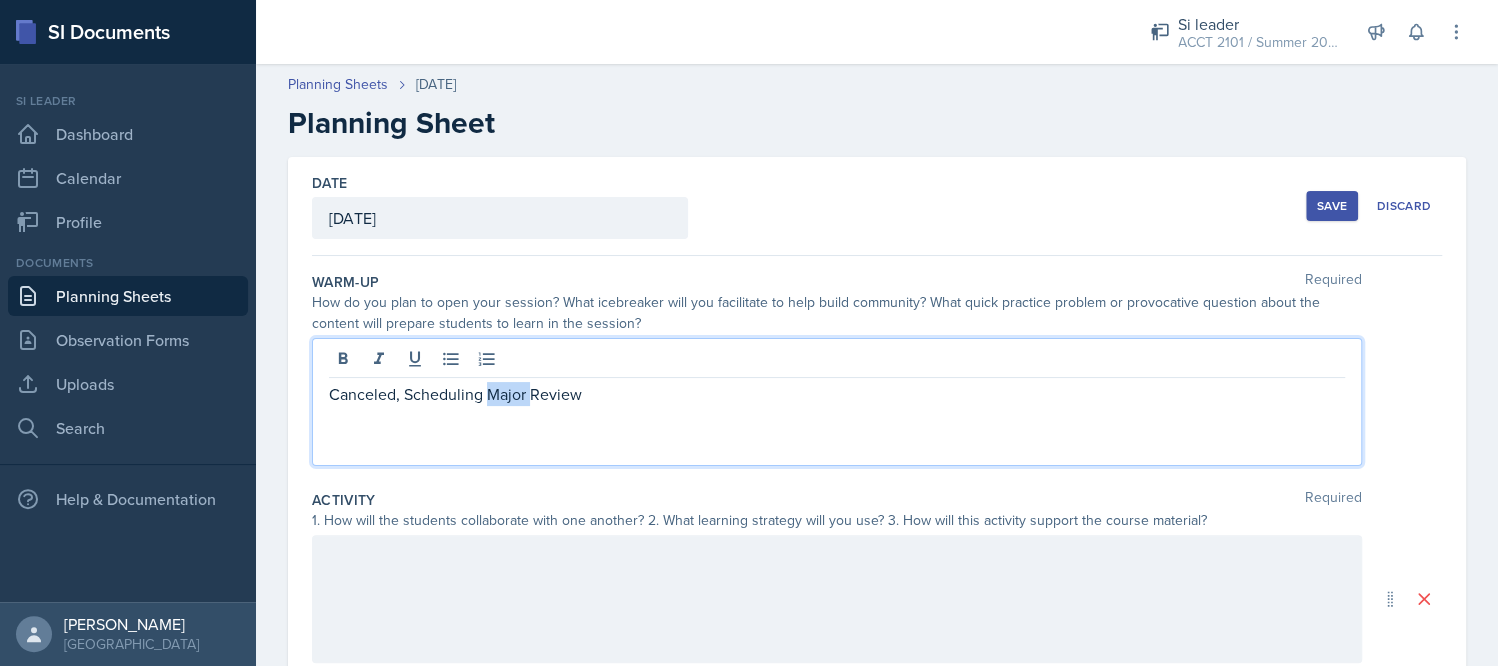 click on "Canceled, Scheduling Major Review" at bounding box center [837, 394] 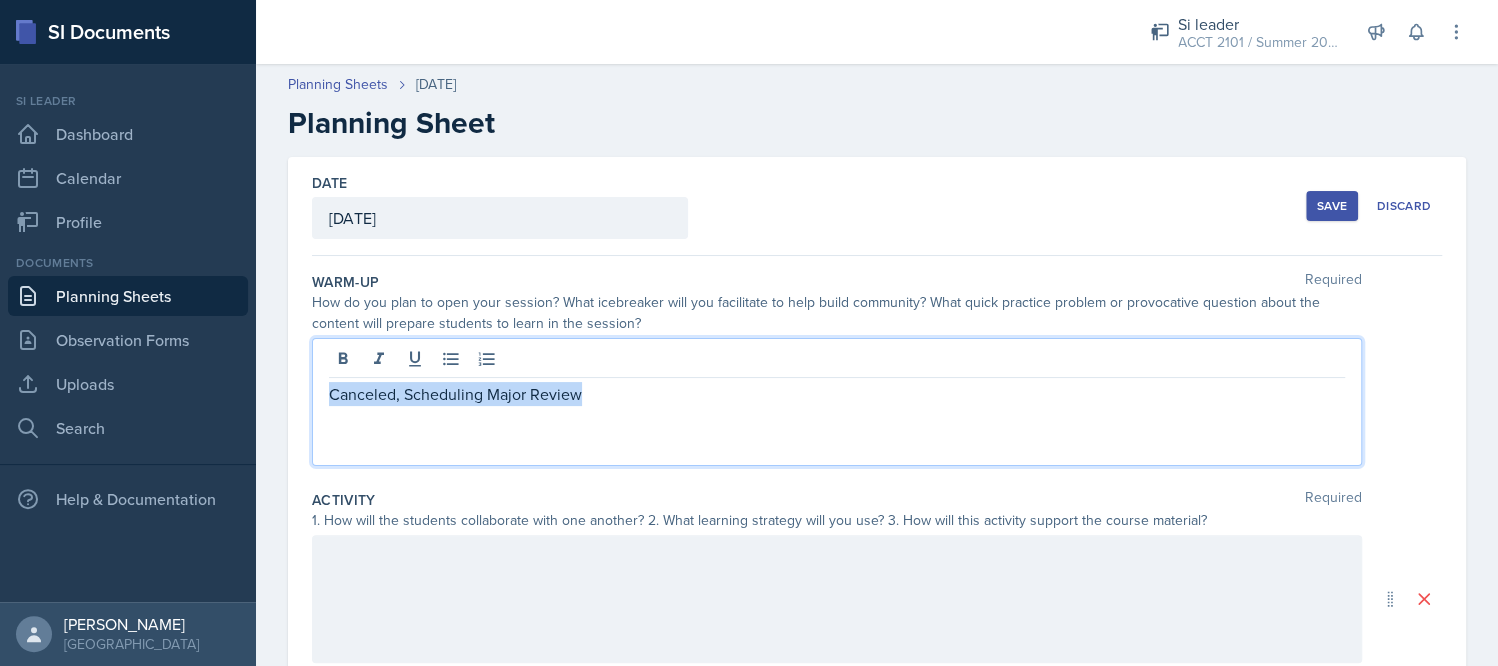click on "Canceled, Scheduling Major Review" at bounding box center [837, 394] 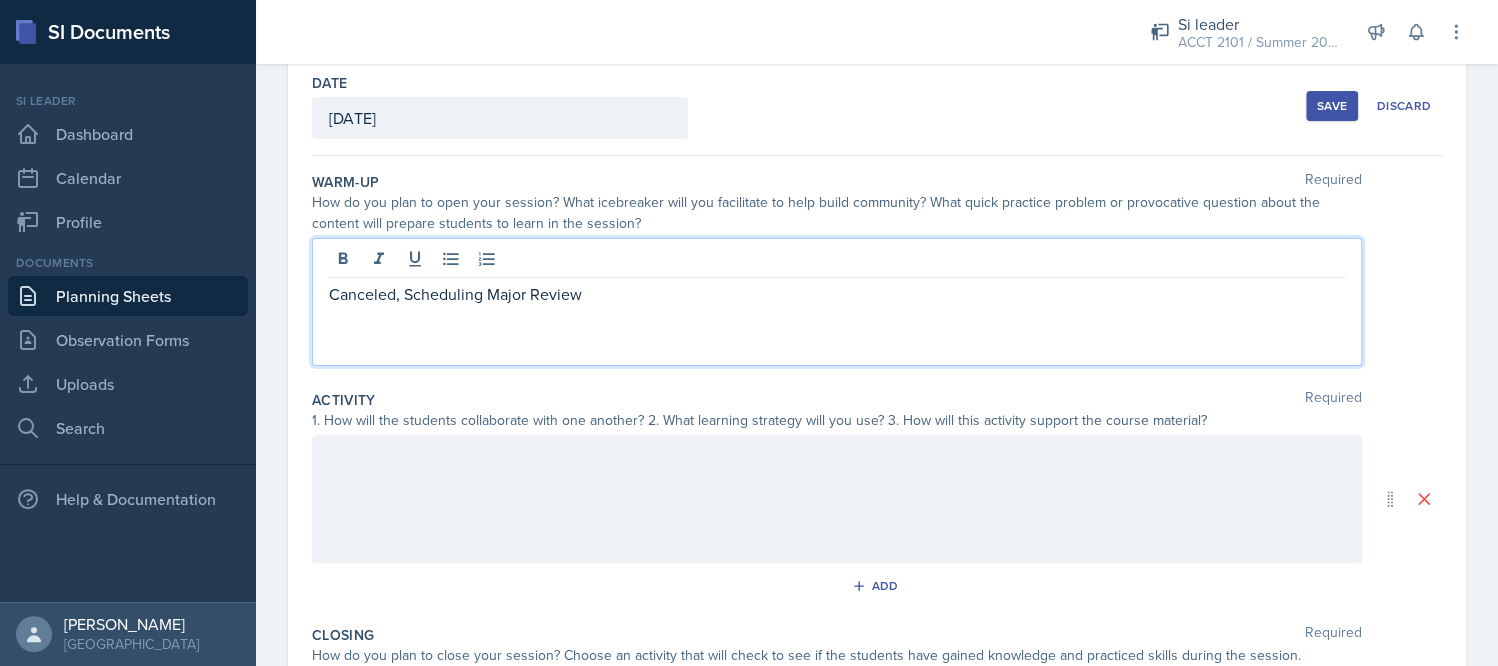 click at bounding box center (837, 499) 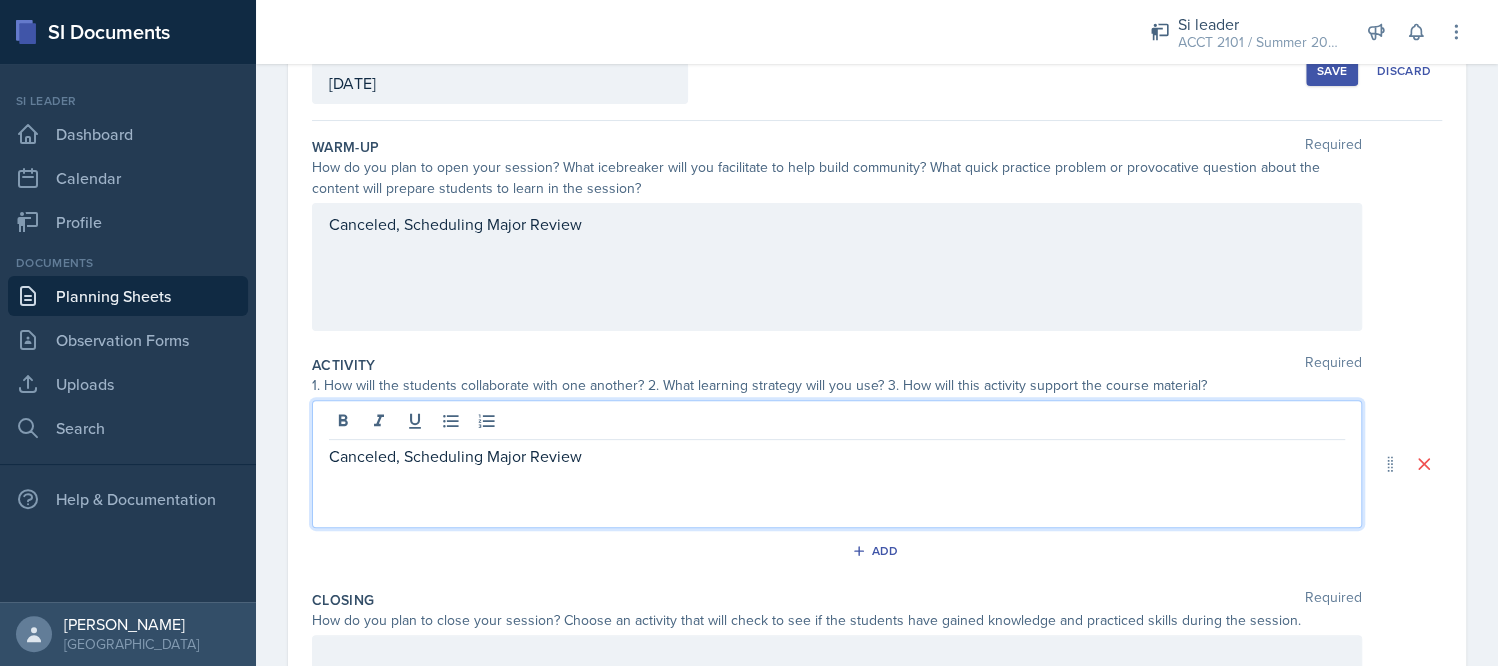 scroll, scrollTop: 311, scrollLeft: 0, axis: vertical 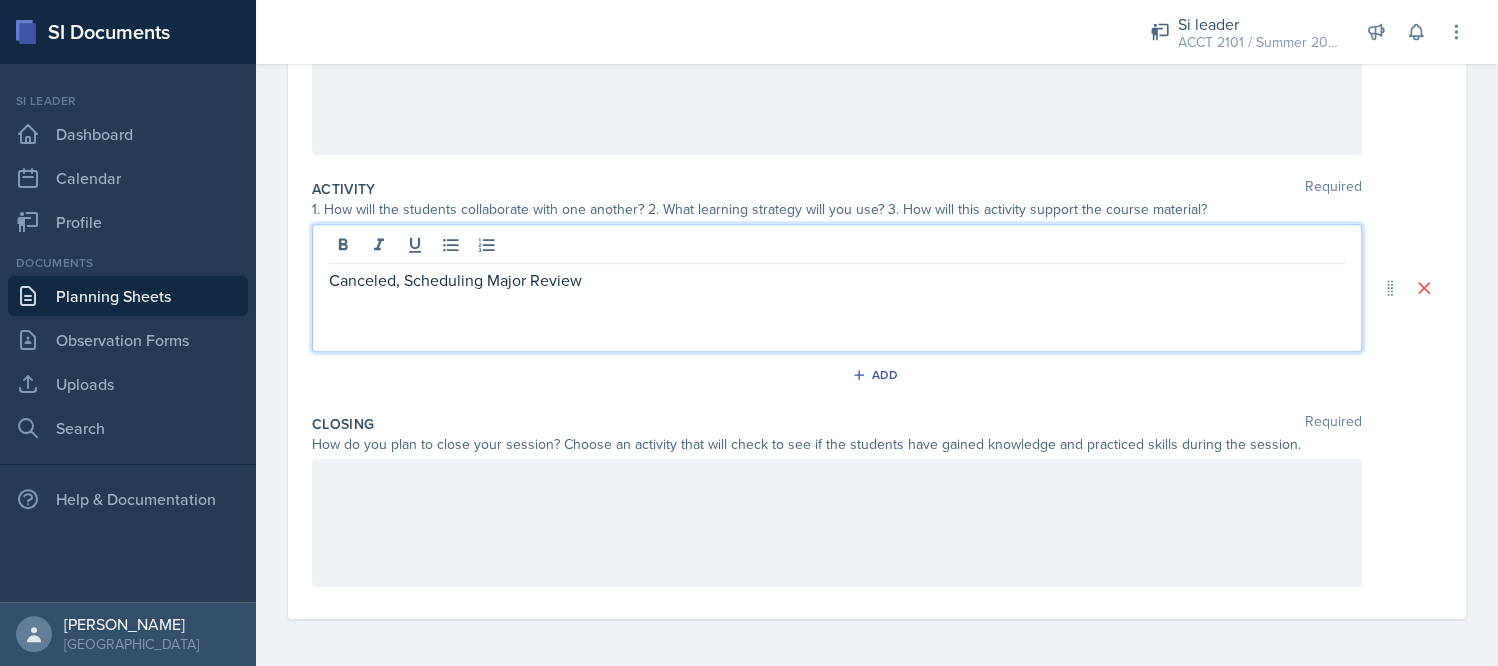 click at bounding box center [837, 523] 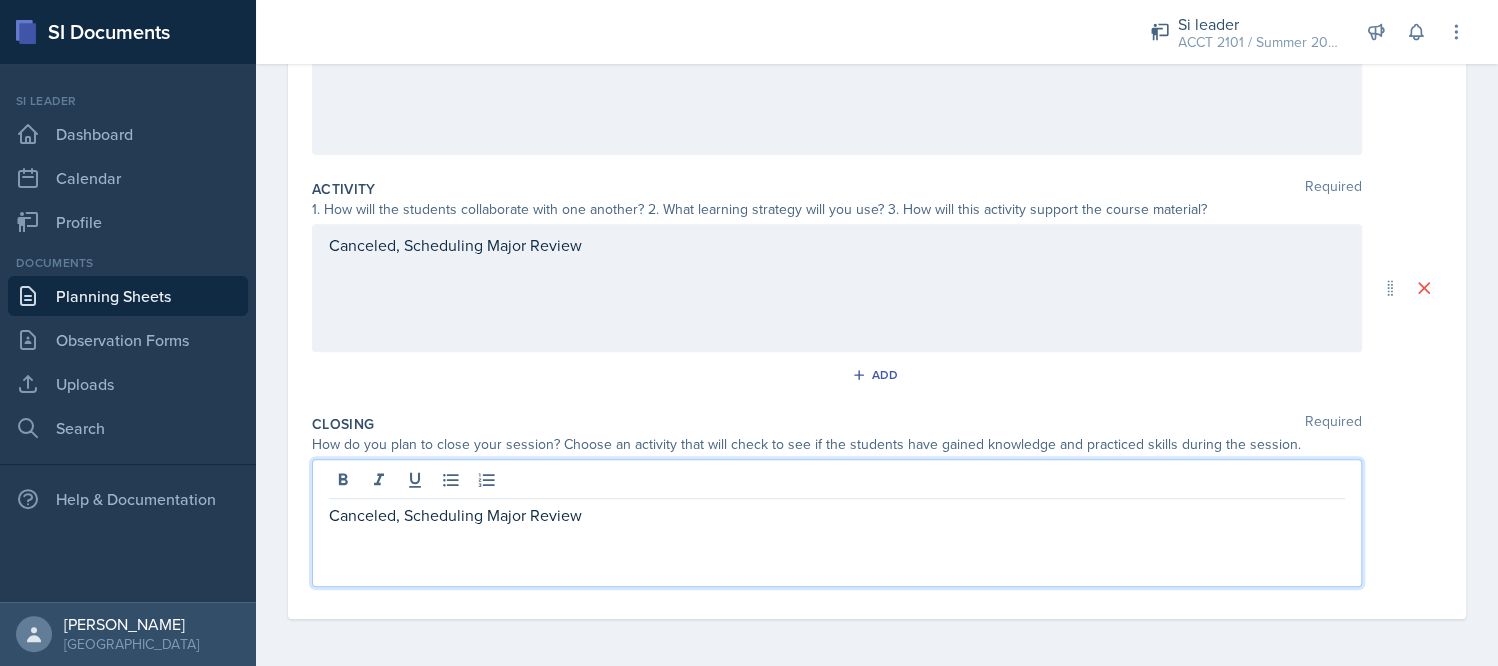 scroll, scrollTop: 0, scrollLeft: 0, axis: both 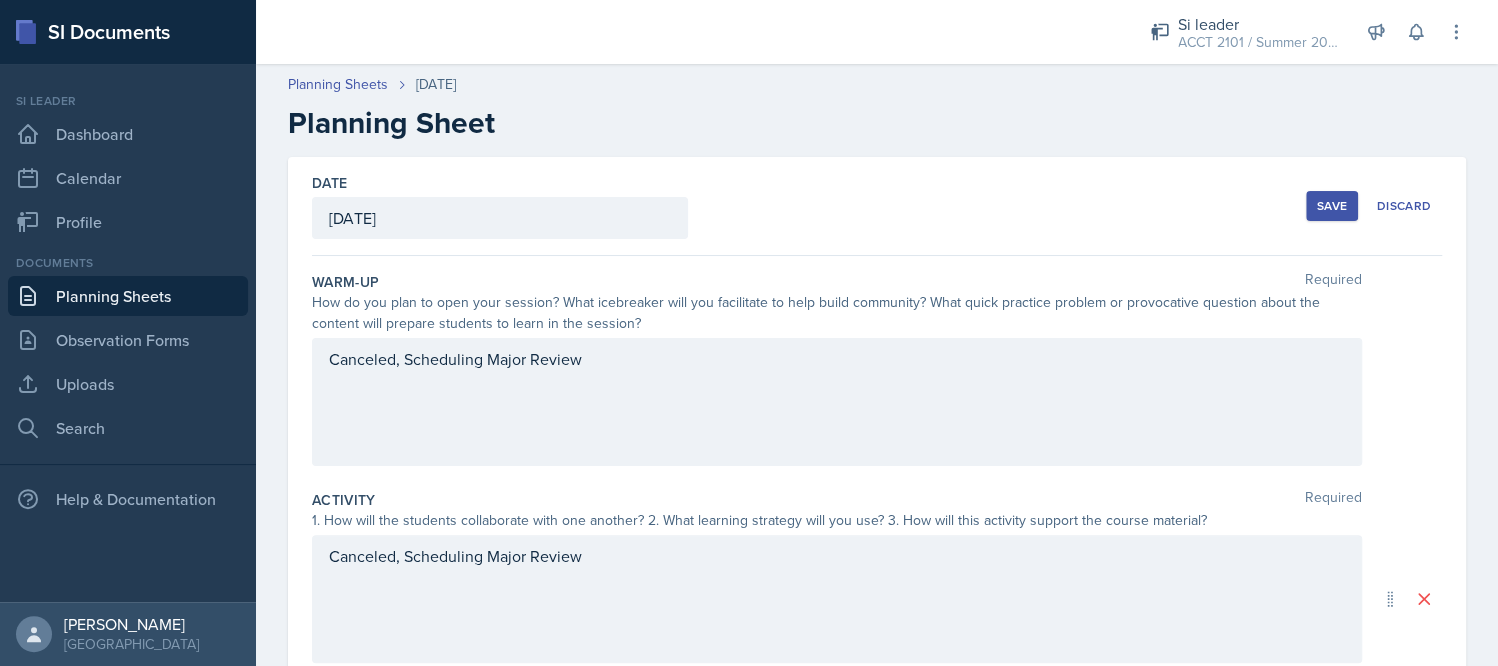 click on "Save" at bounding box center [1332, 206] 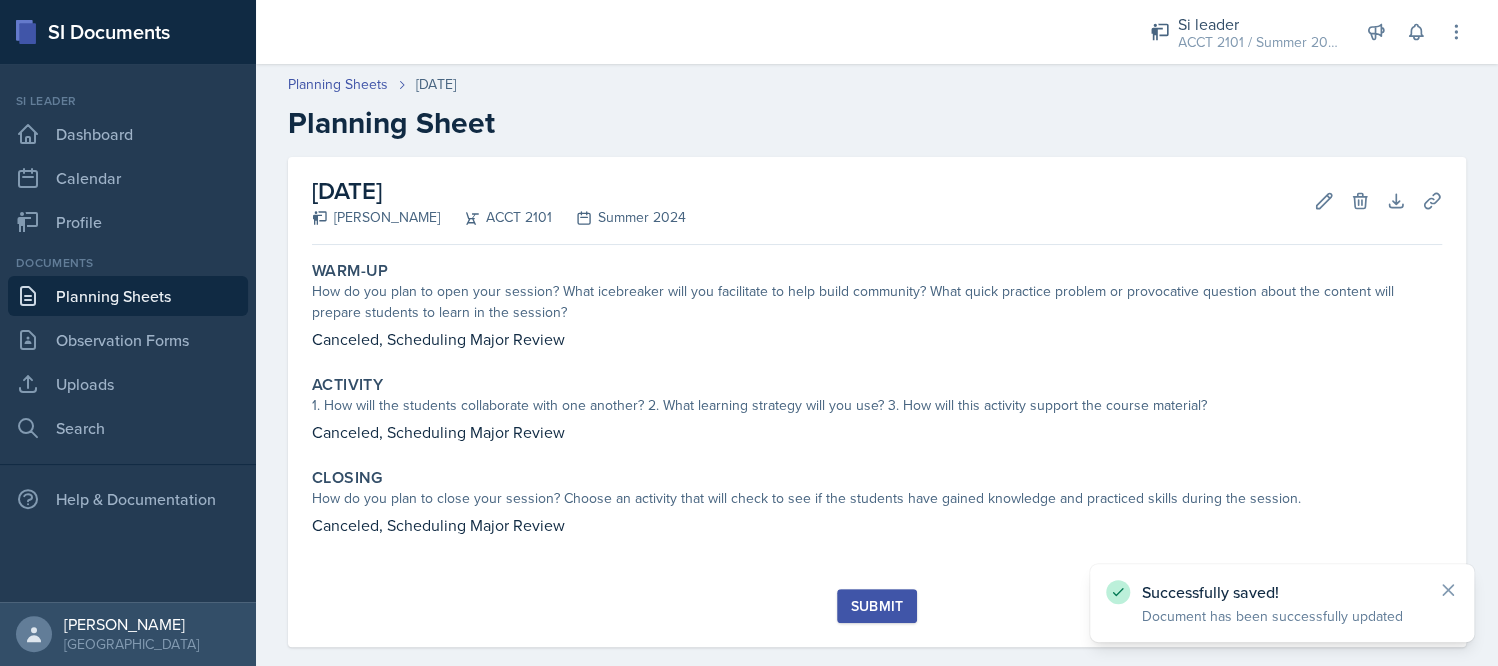 click on "Submit" at bounding box center (876, 606) 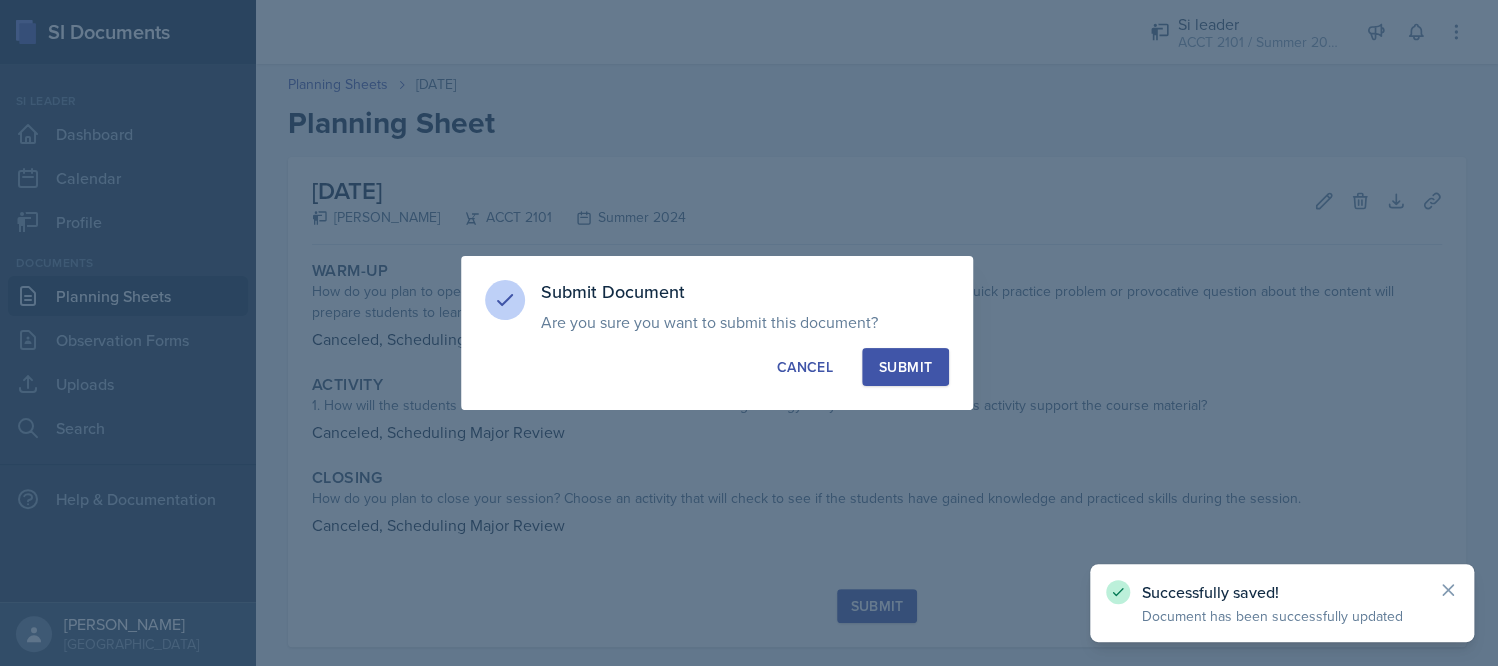 click on "Submit" at bounding box center (905, 367) 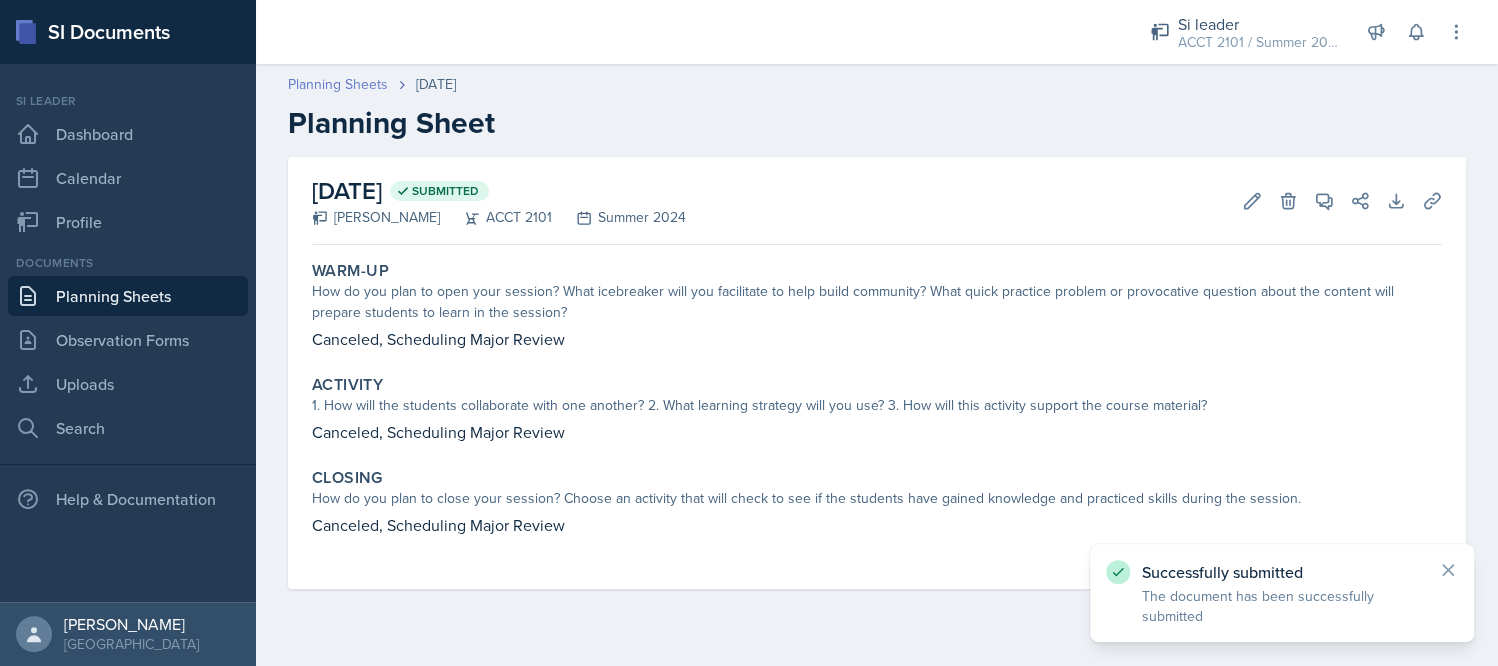 click on "Planning Sheets" at bounding box center (338, 84) 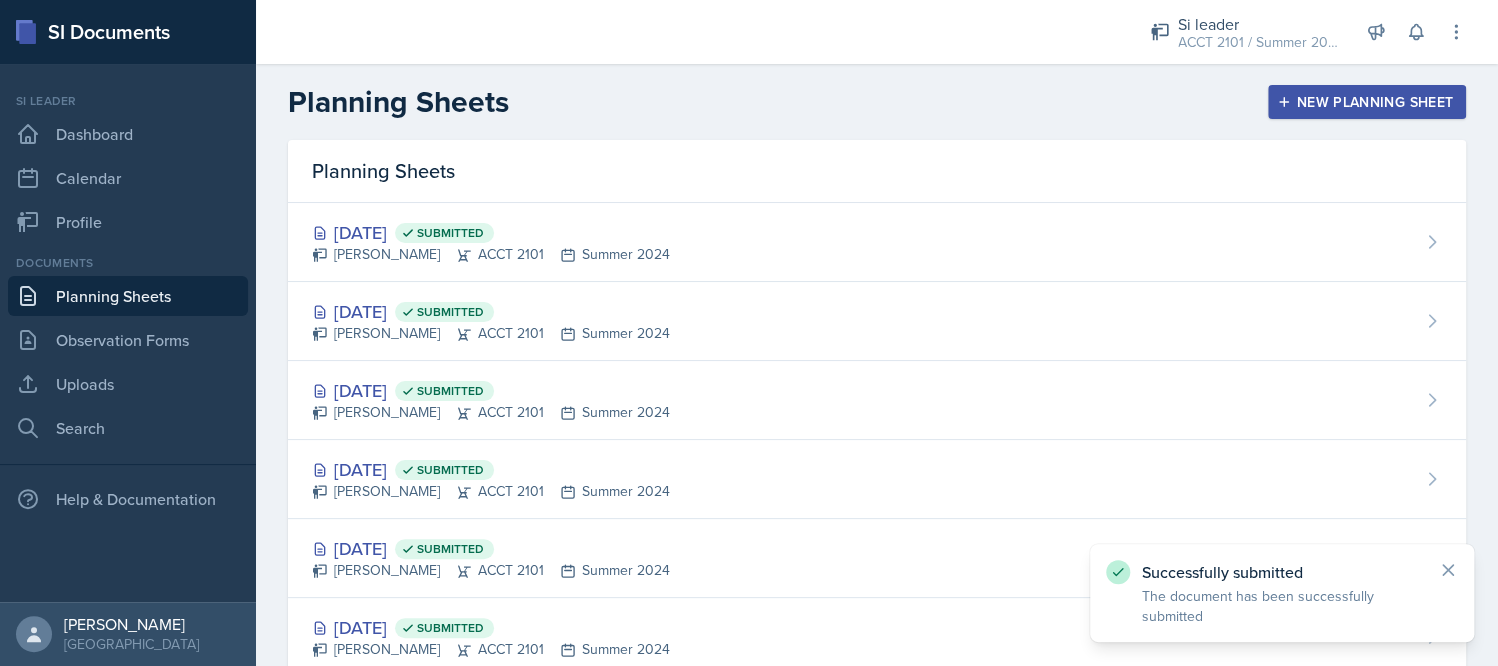 click on "New Planning Sheet" at bounding box center [1367, 102] 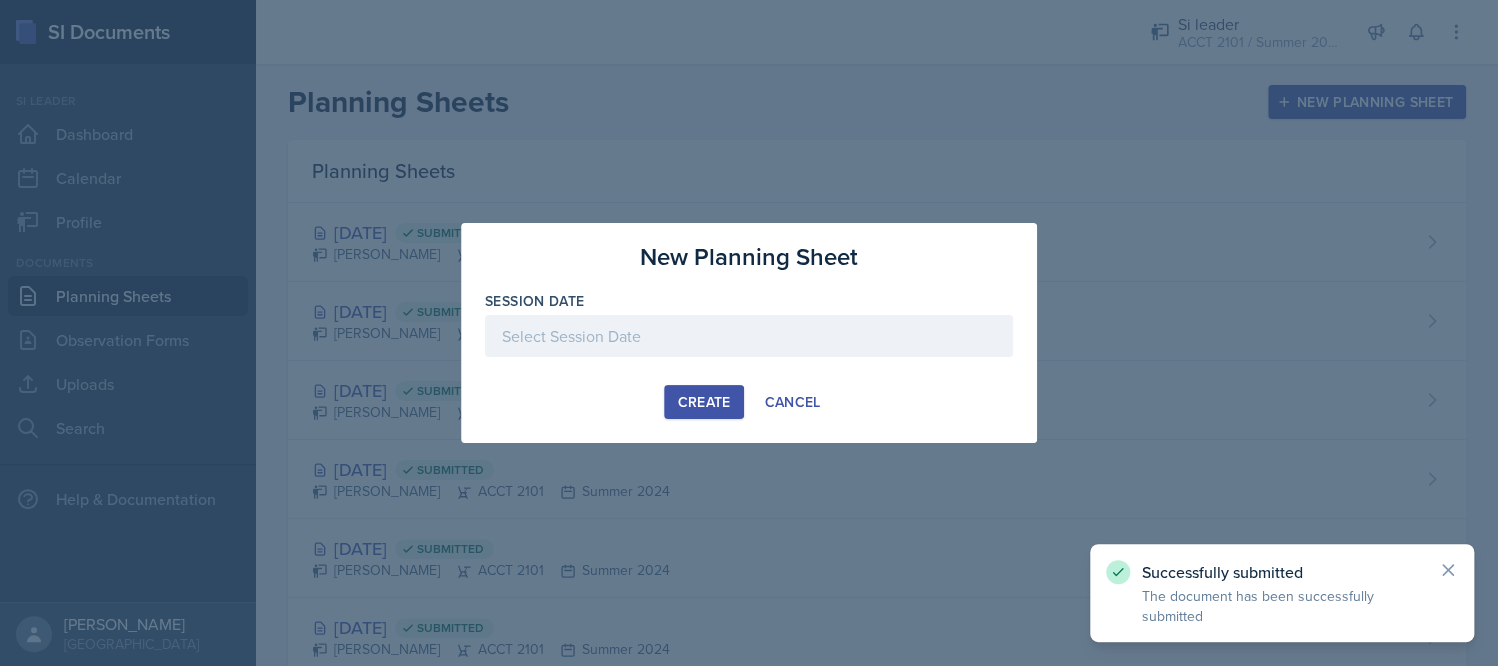 click at bounding box center (749, 336) 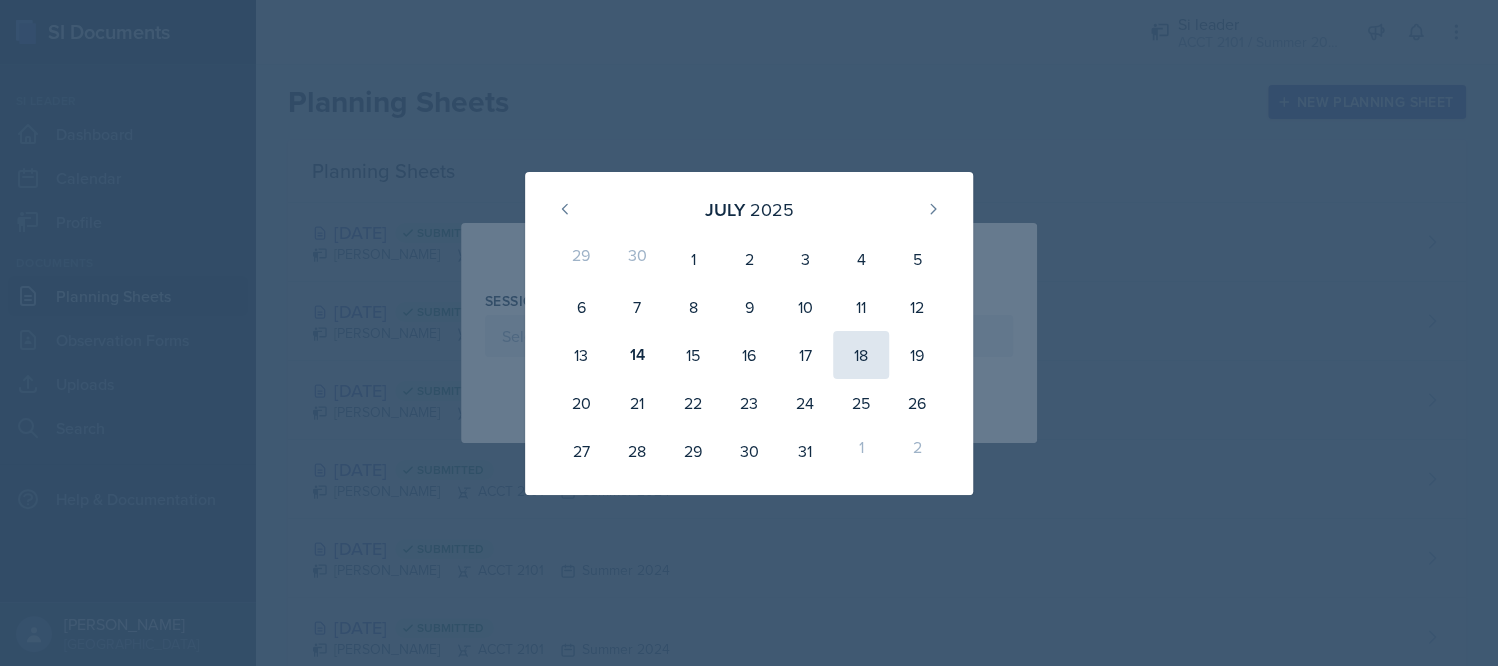 click on "18" at bounding box center [861, 355] 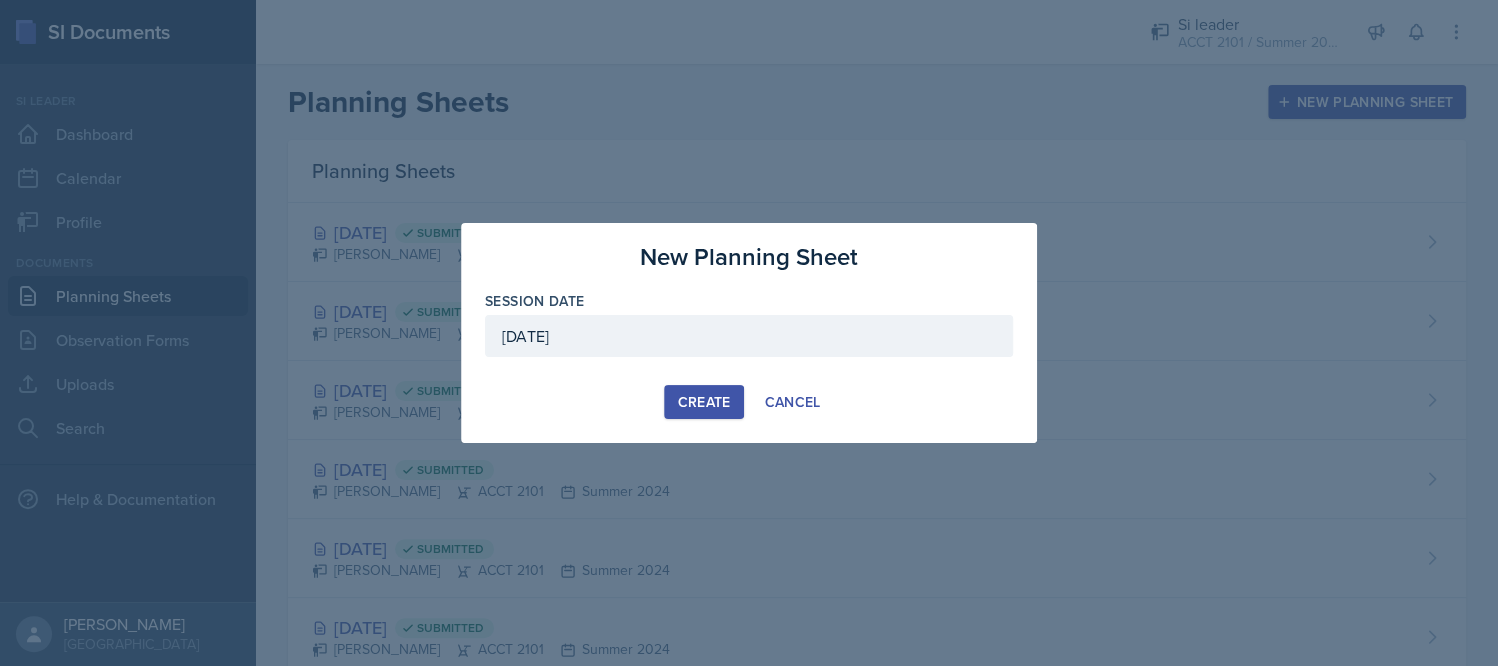 click on "Create" at bounding box center (703, 402) 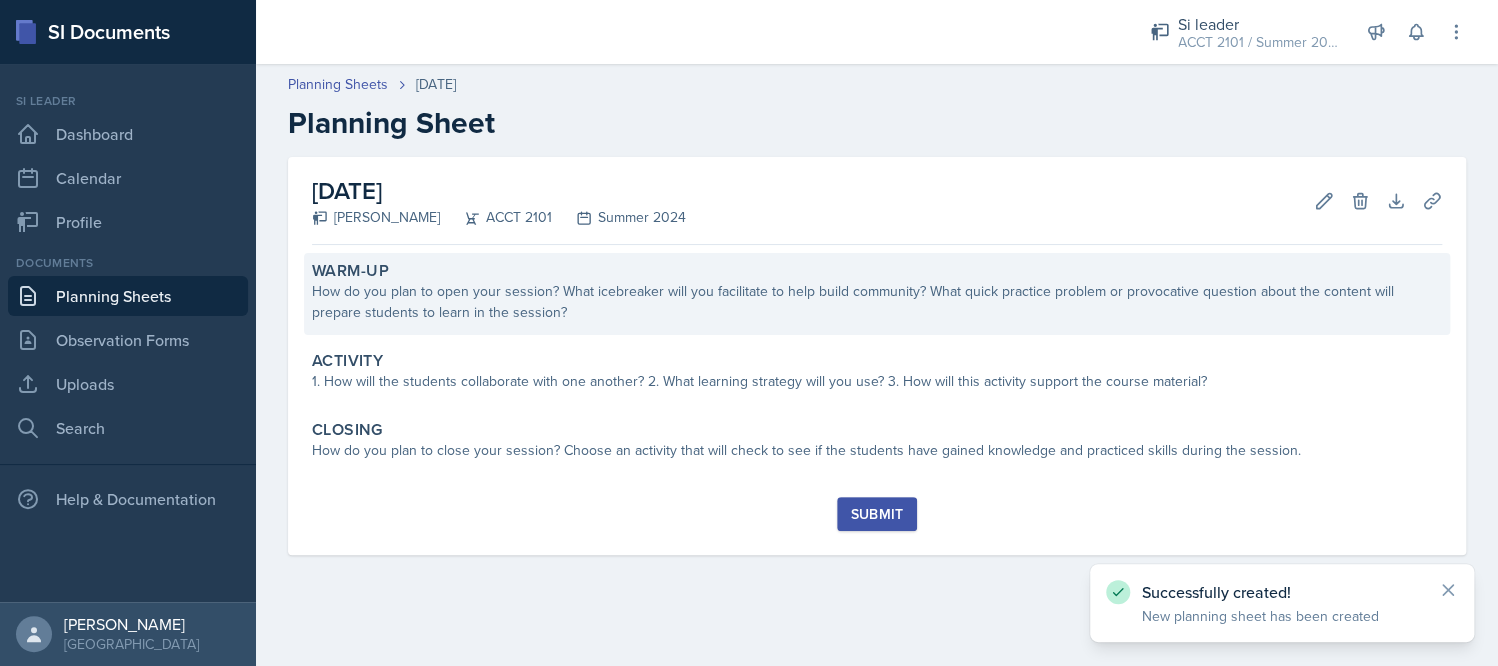 click on "How do you plan to open your session? What icebreaker will you facilitate to help build community? What quick practice problem or provocative question about the content will prepare students to learn in the session?" at bounding box center (877, 302) 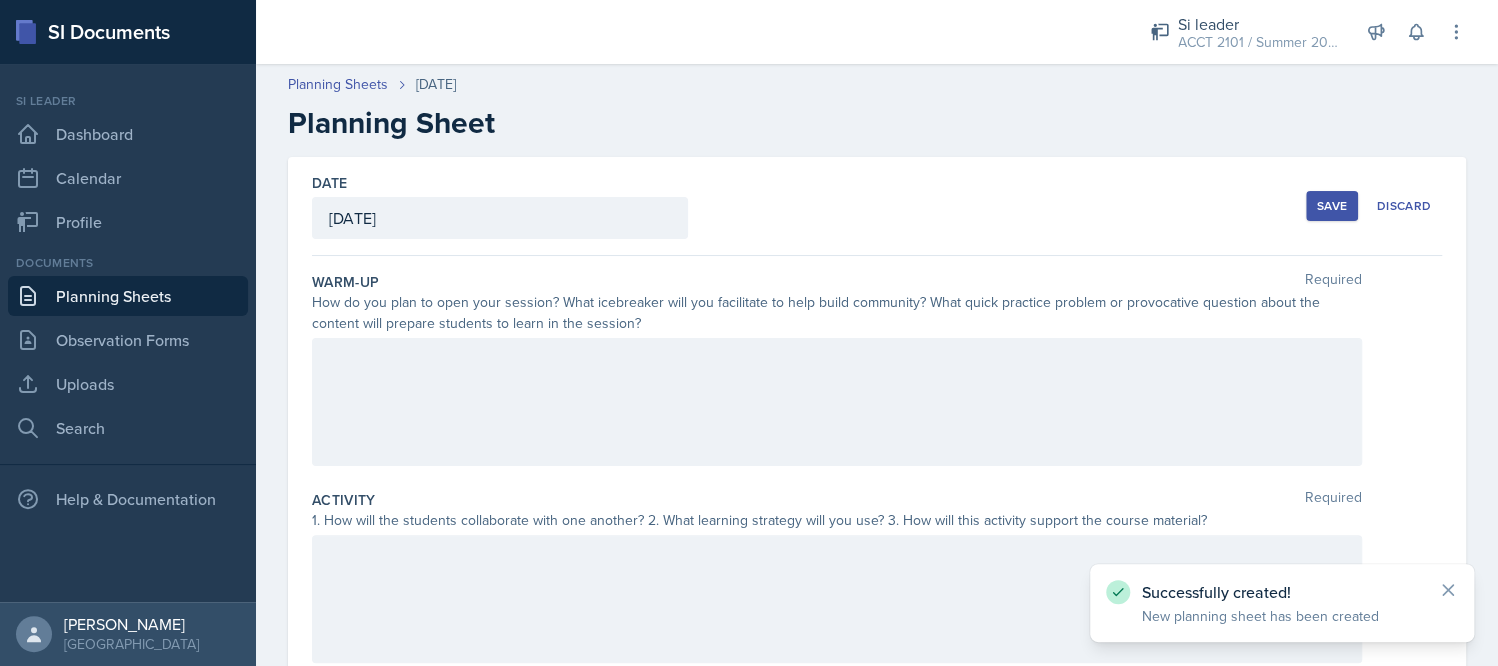 click at bounding box center [837, 402] 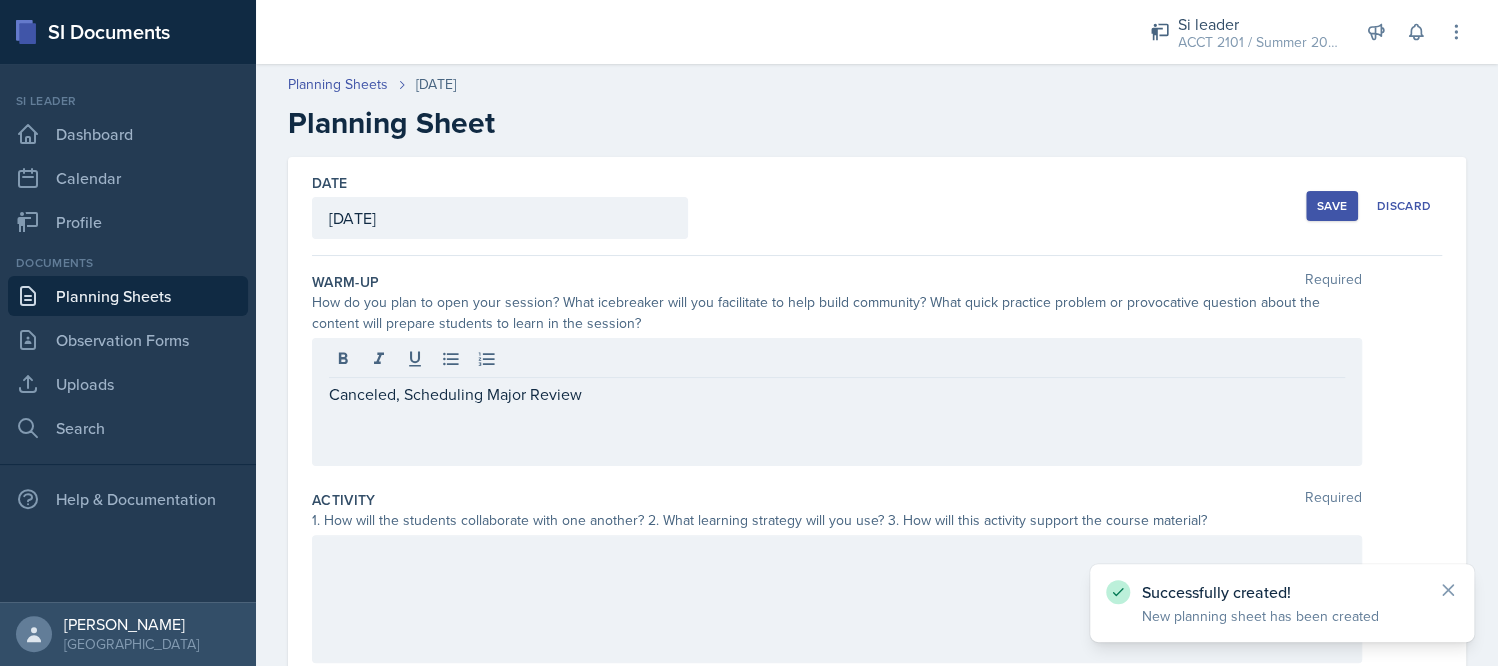 click at bounding box center (837, 599) 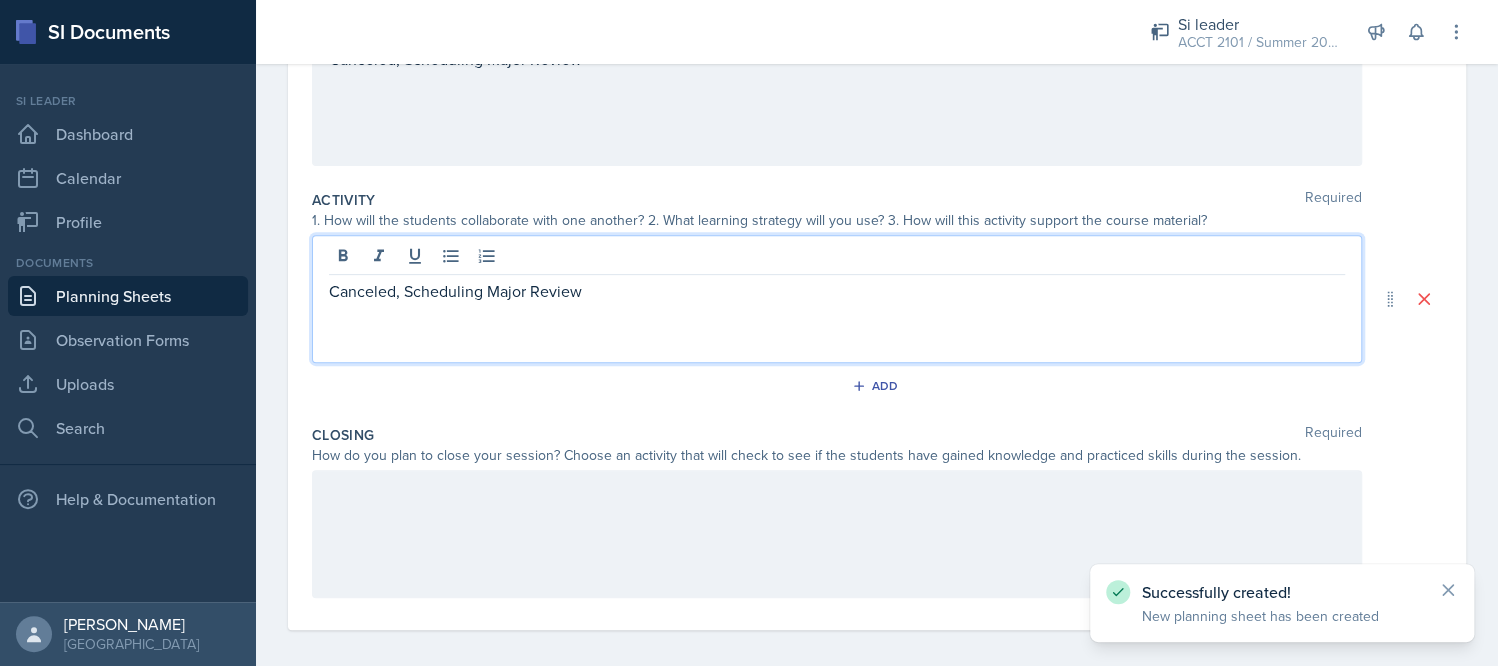 click at bounding box center [837, 534] 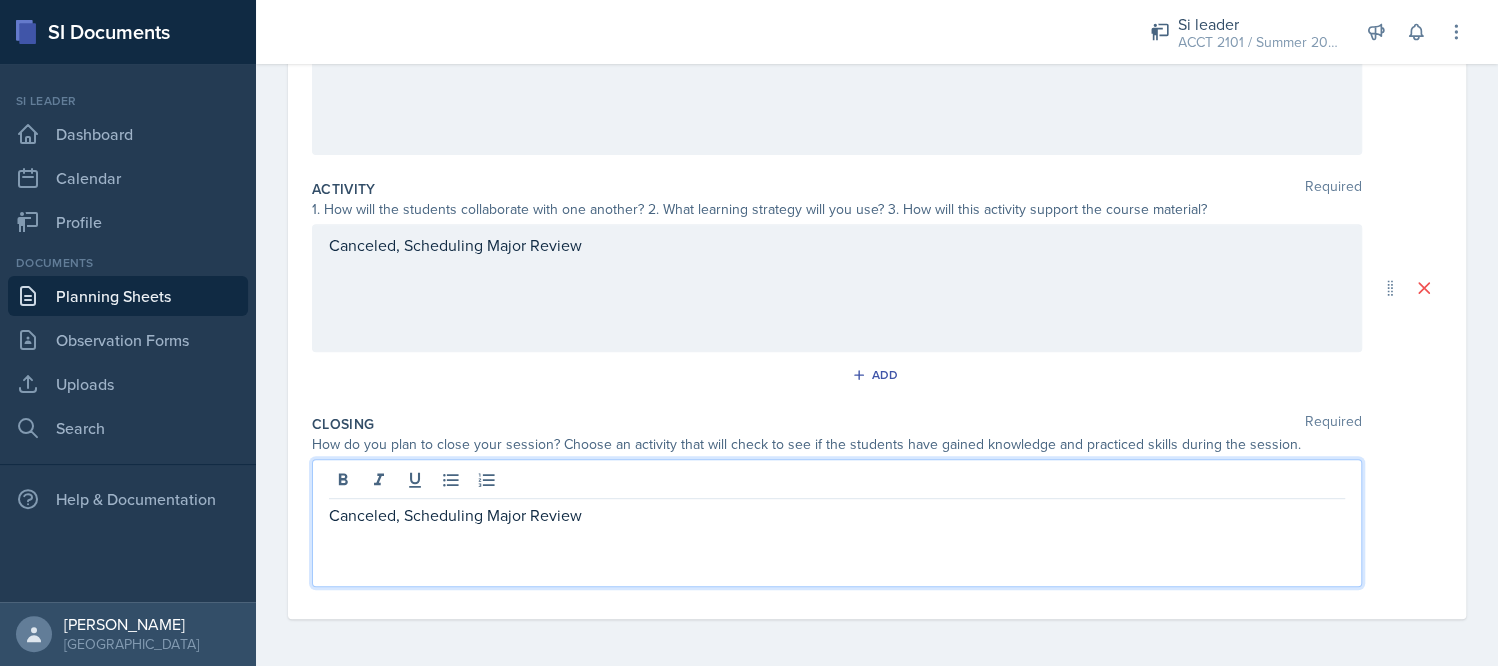 scroll, scrollTop: 111, scrollLeft: 0, axis: vertical 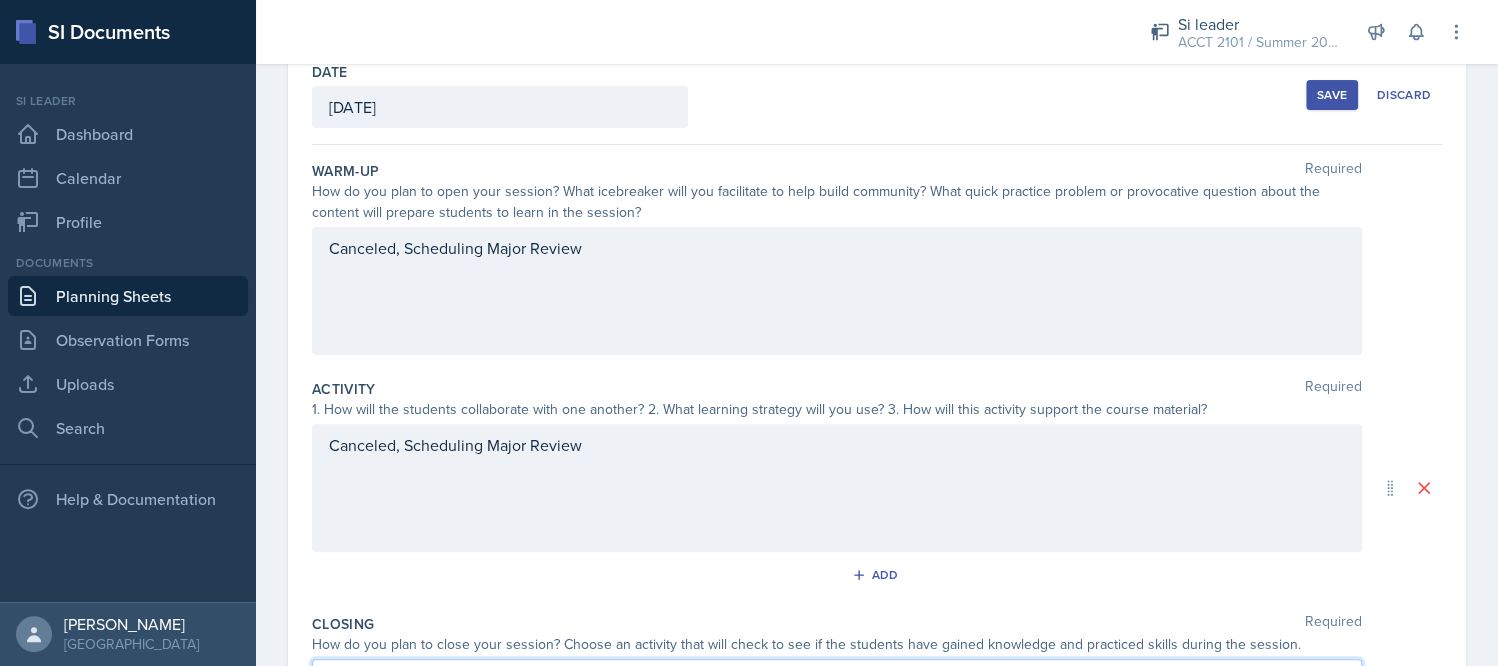 click on "Save" at bounding box center (1332, 95) 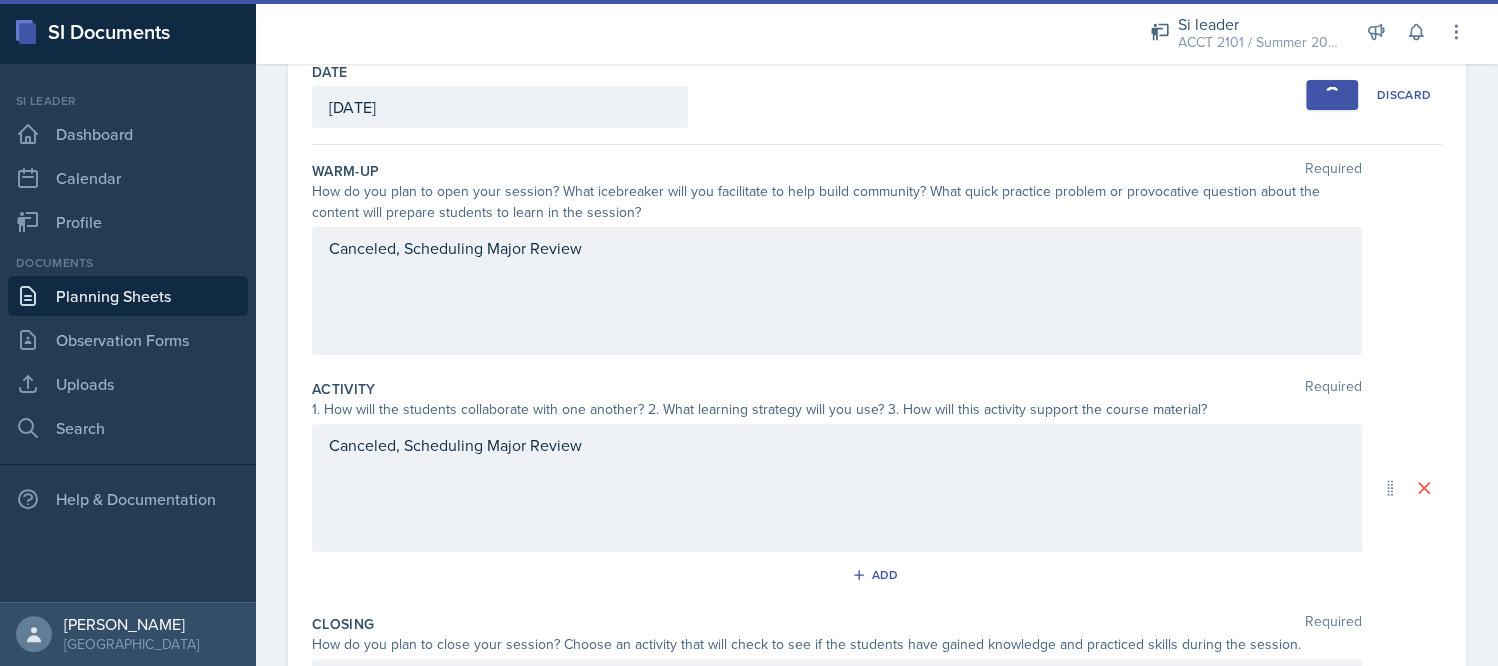 scroll, scrollTop: 68, scrollLeft: 0, axis: vertical 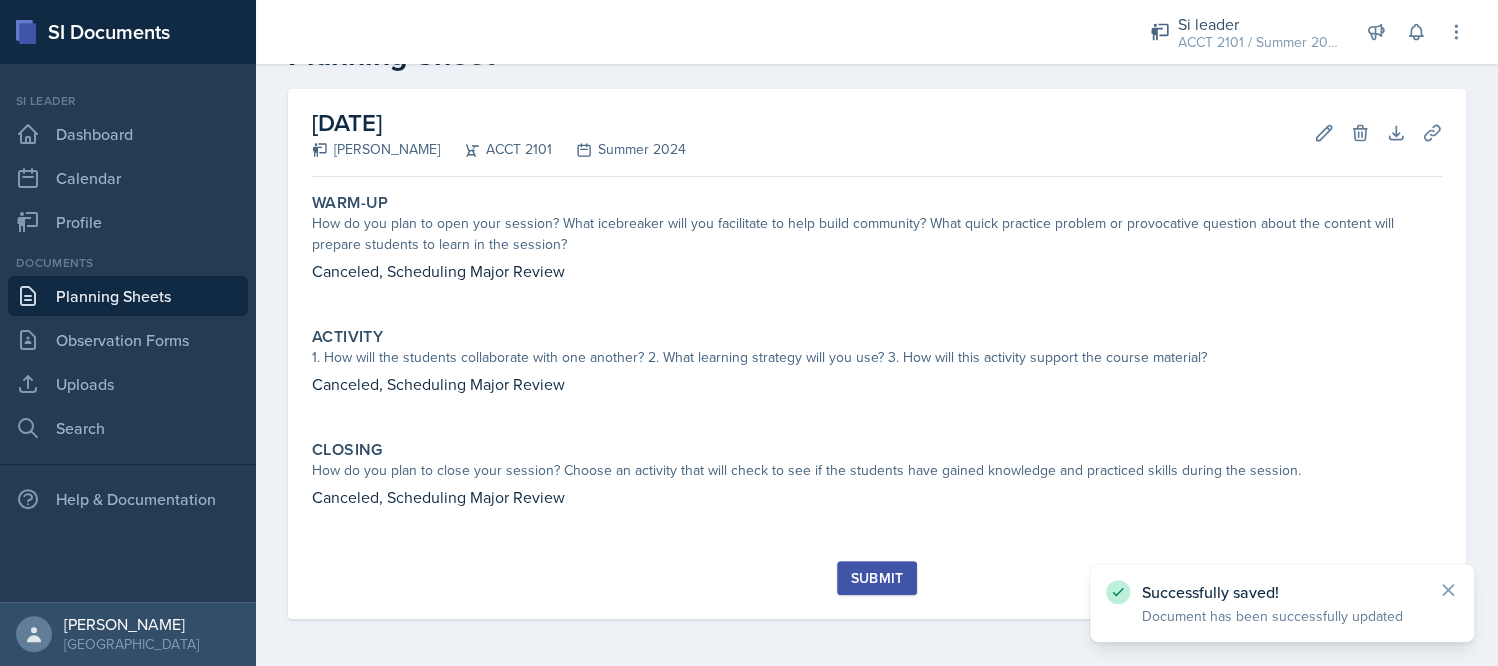 click on "Submit" at bounding box center [876, 578] 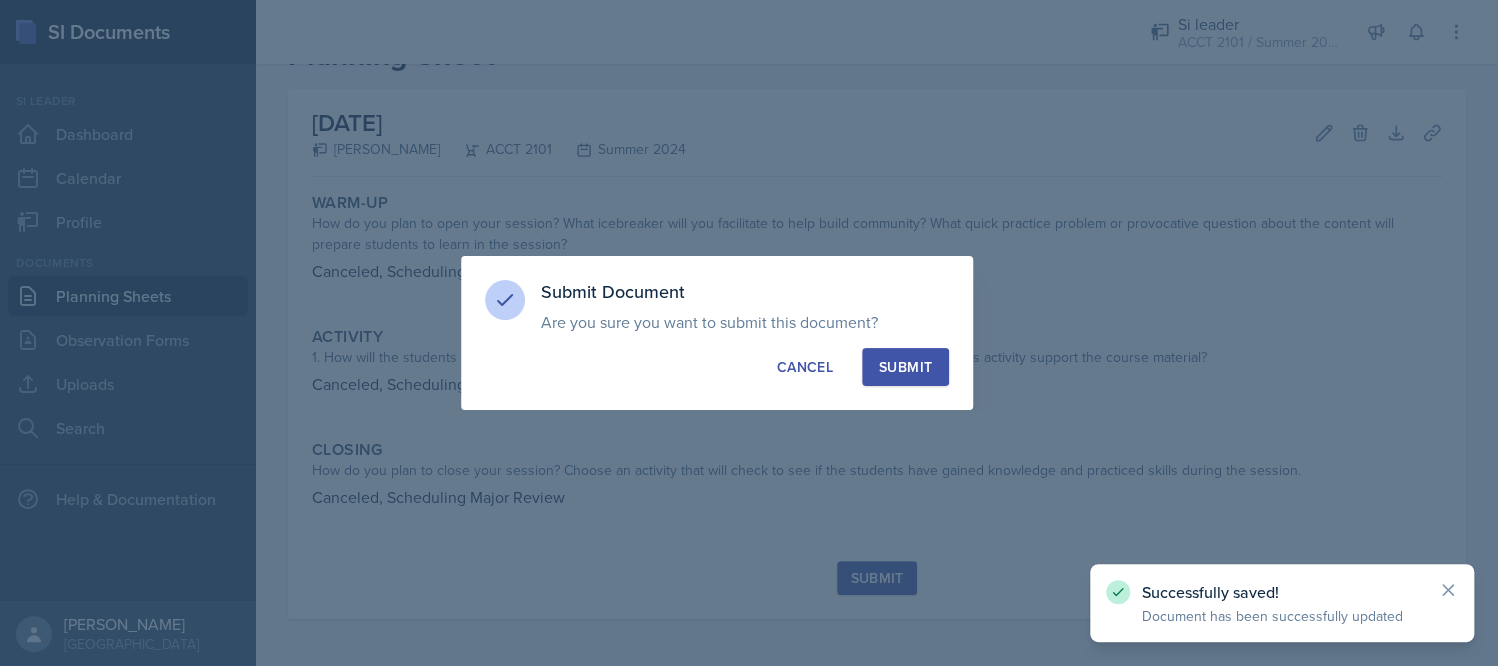 click on "Submit" at bounding box center [905, 367] 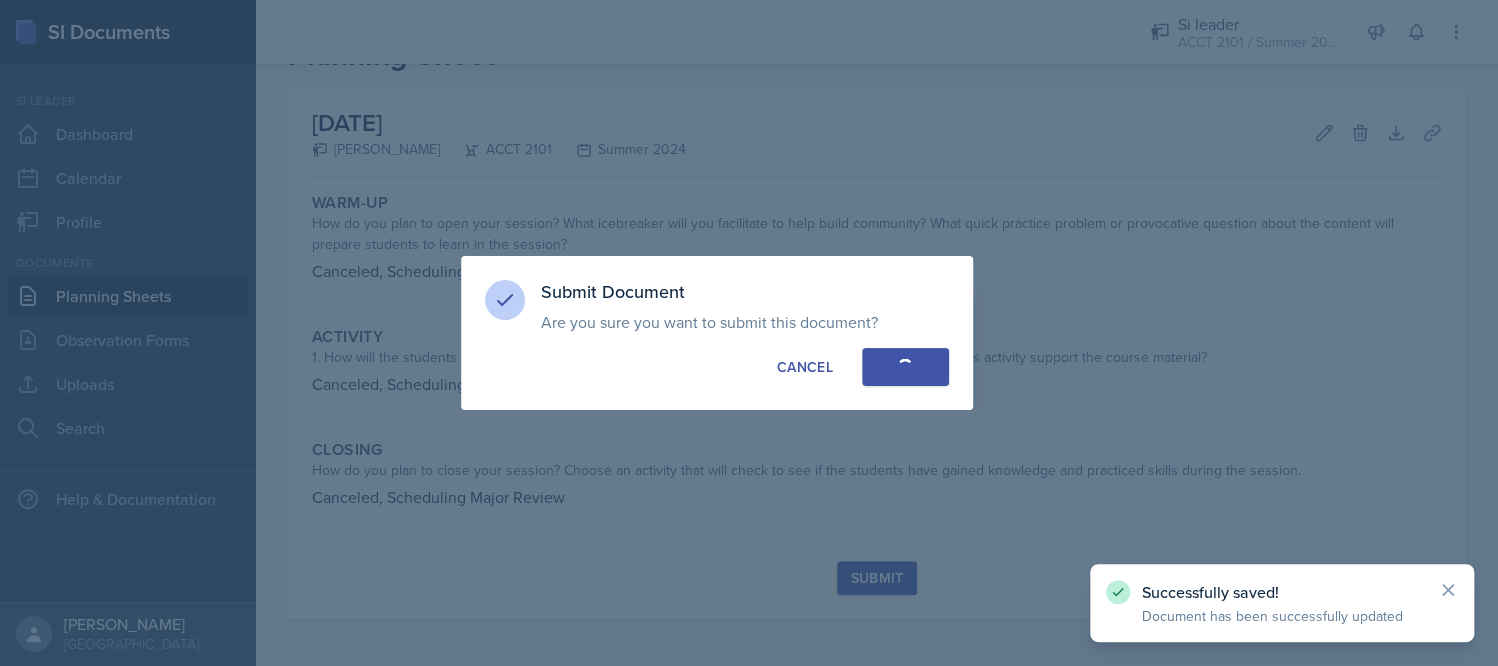 scroll, scrollTop: 11, scrollLeft: 0, axis: vertical 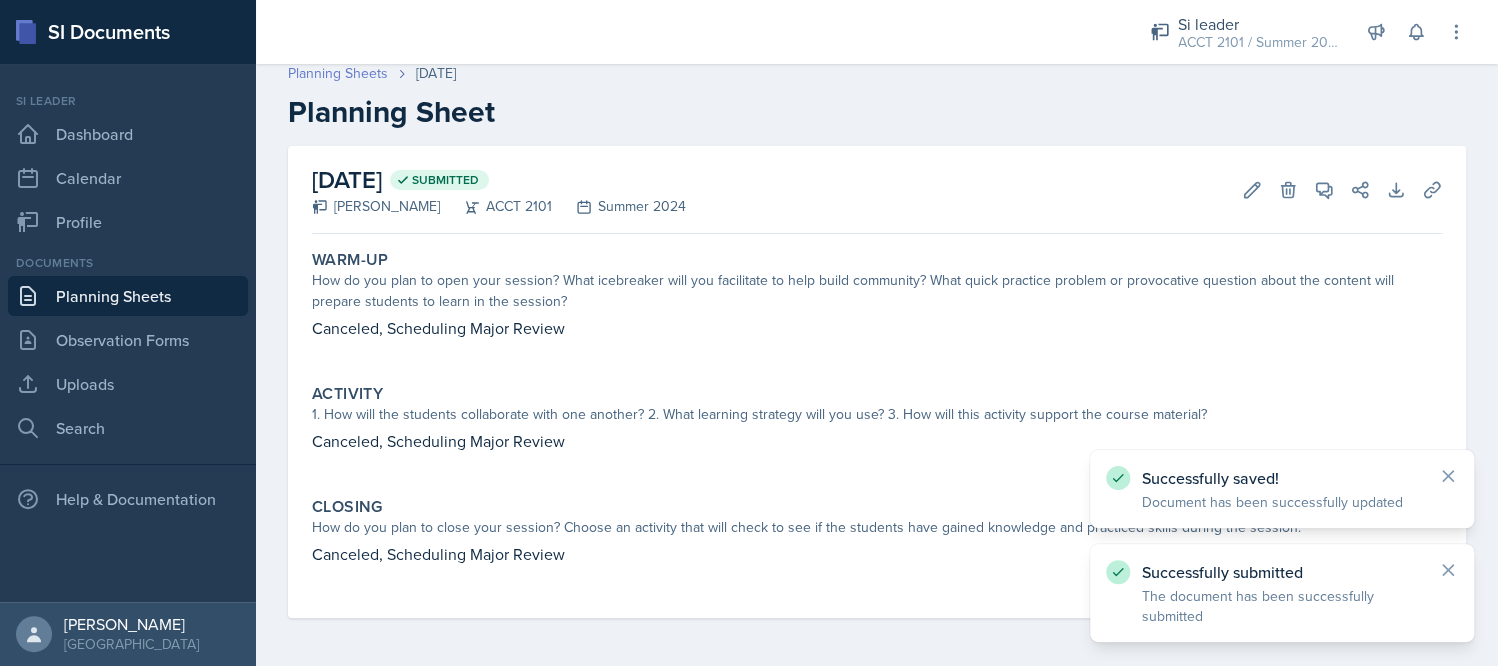 click on "Planning Sheets" at bounding box center (338, 73) 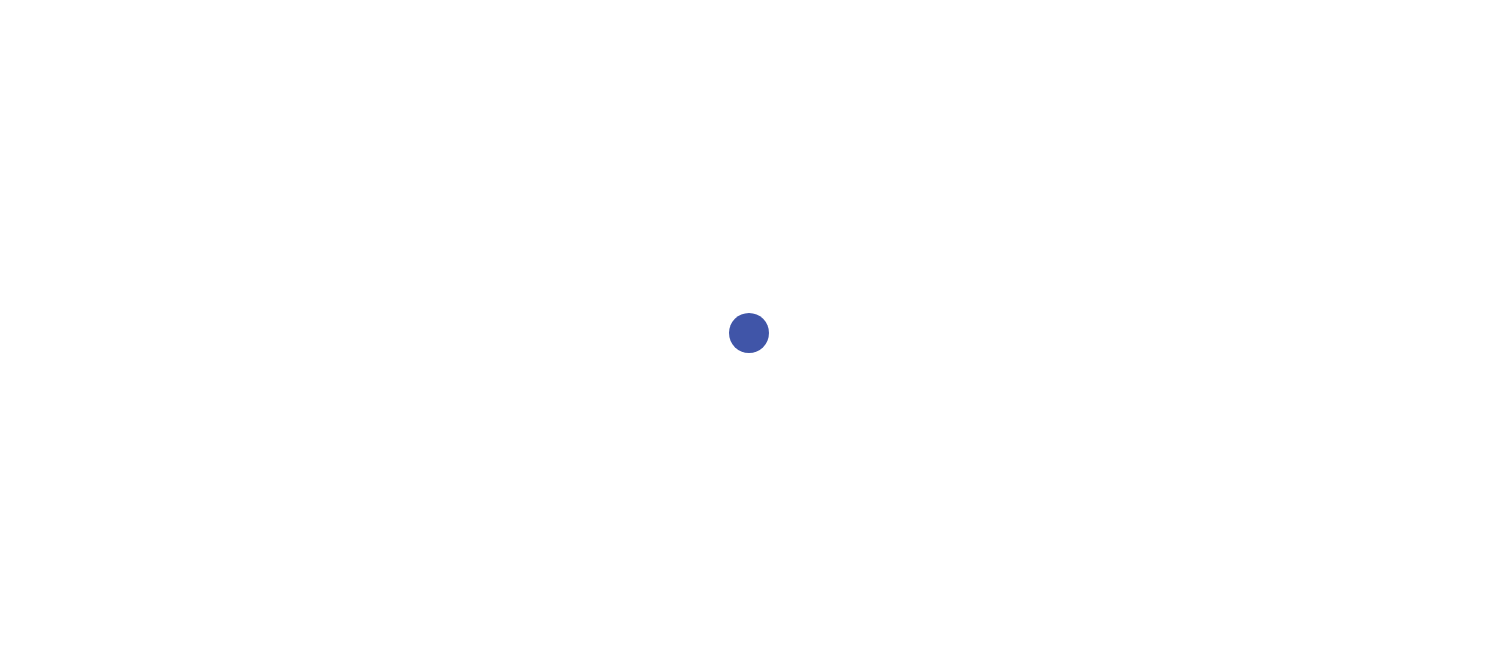 scroll, scrollTop: 0, scrollLeft: 0, axis: both 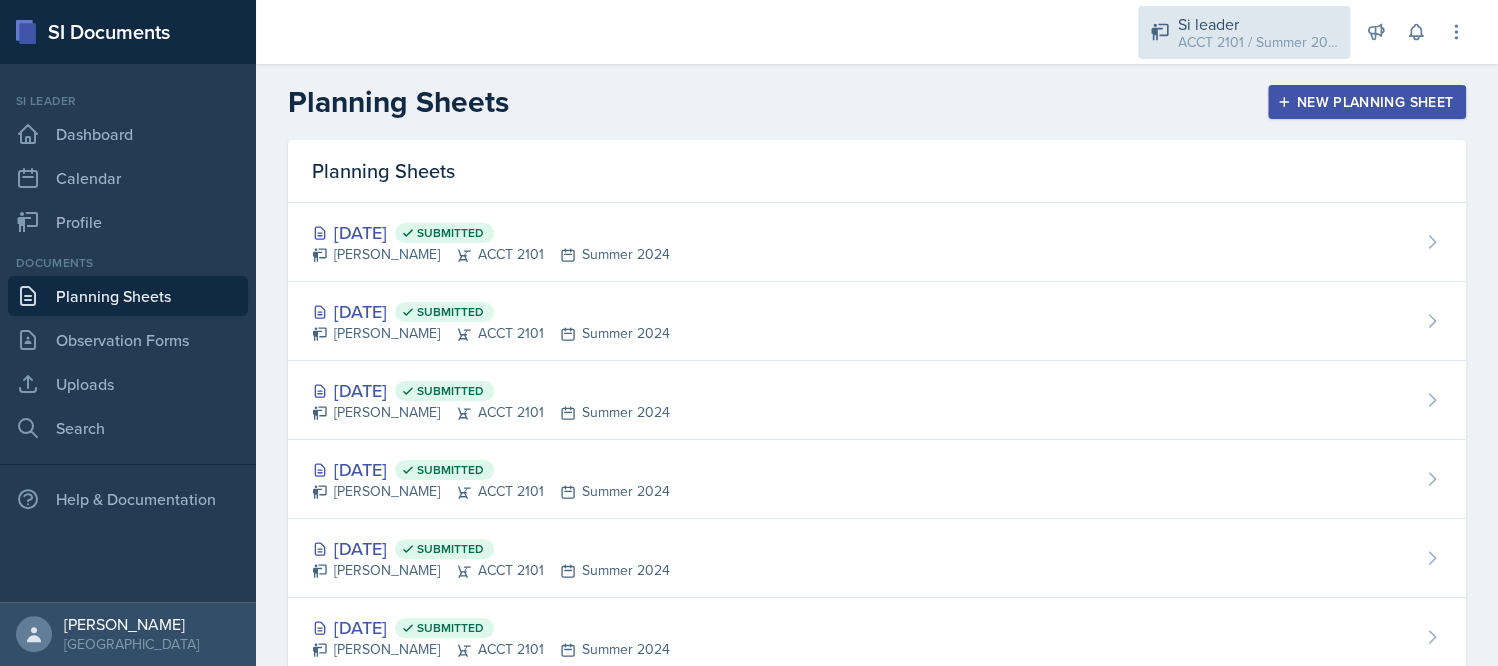 click on "ACCT 2101 / Summer 2024" at bounding box center [1258, 42] 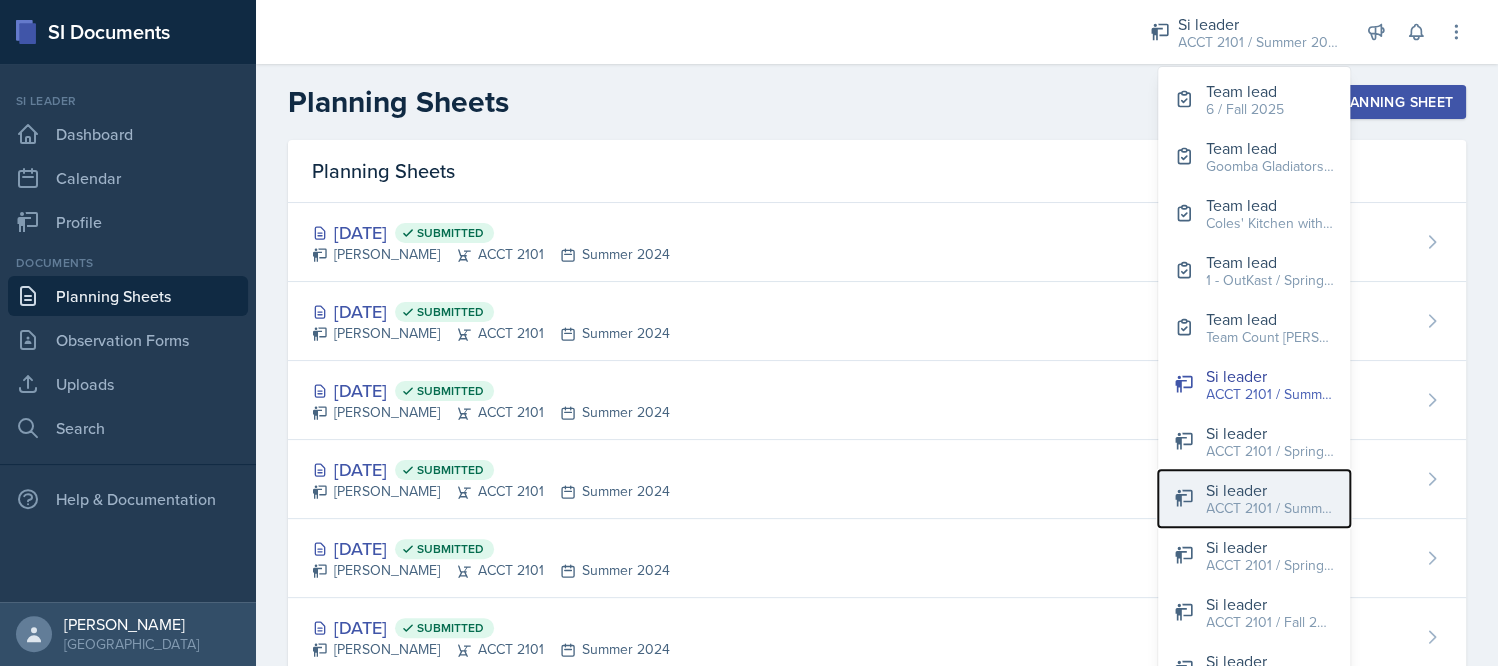 click on "Si leader" at bounding box center (1270, 490) 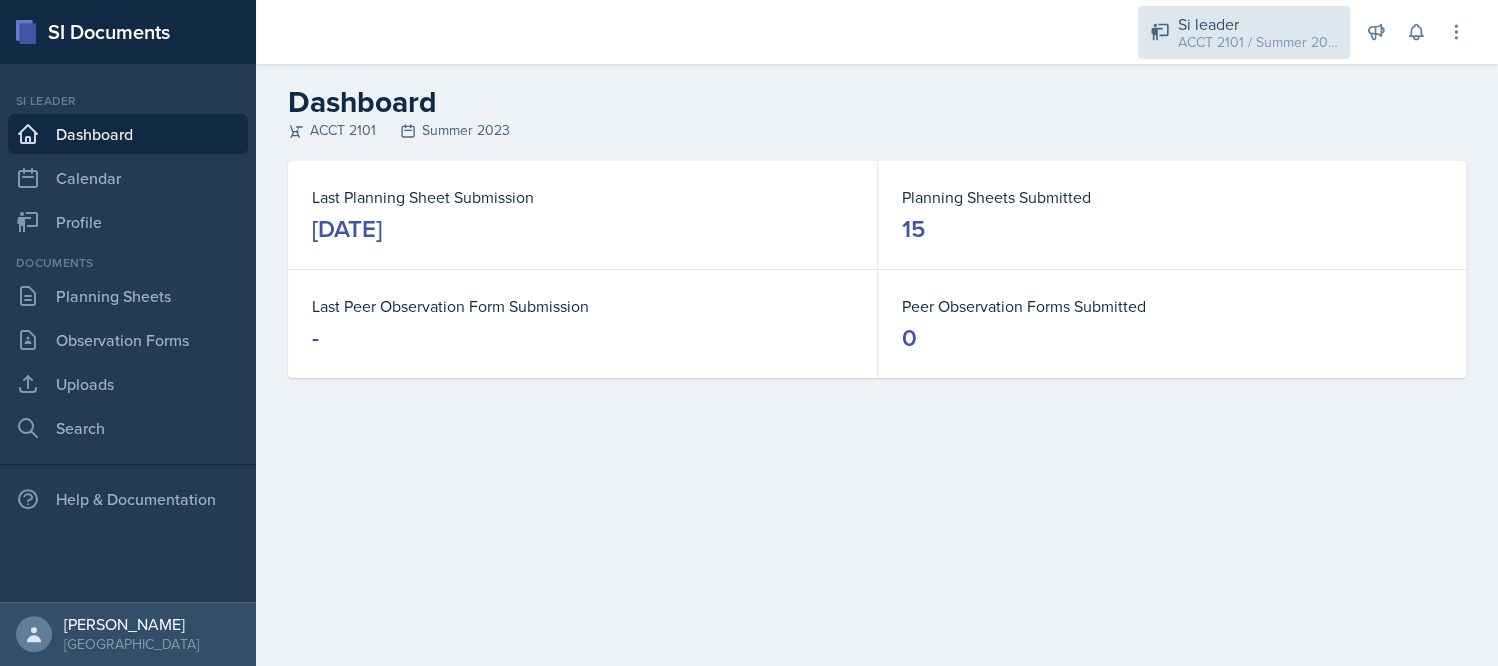 click on "Si leader" at bounding box center [1258, 24] 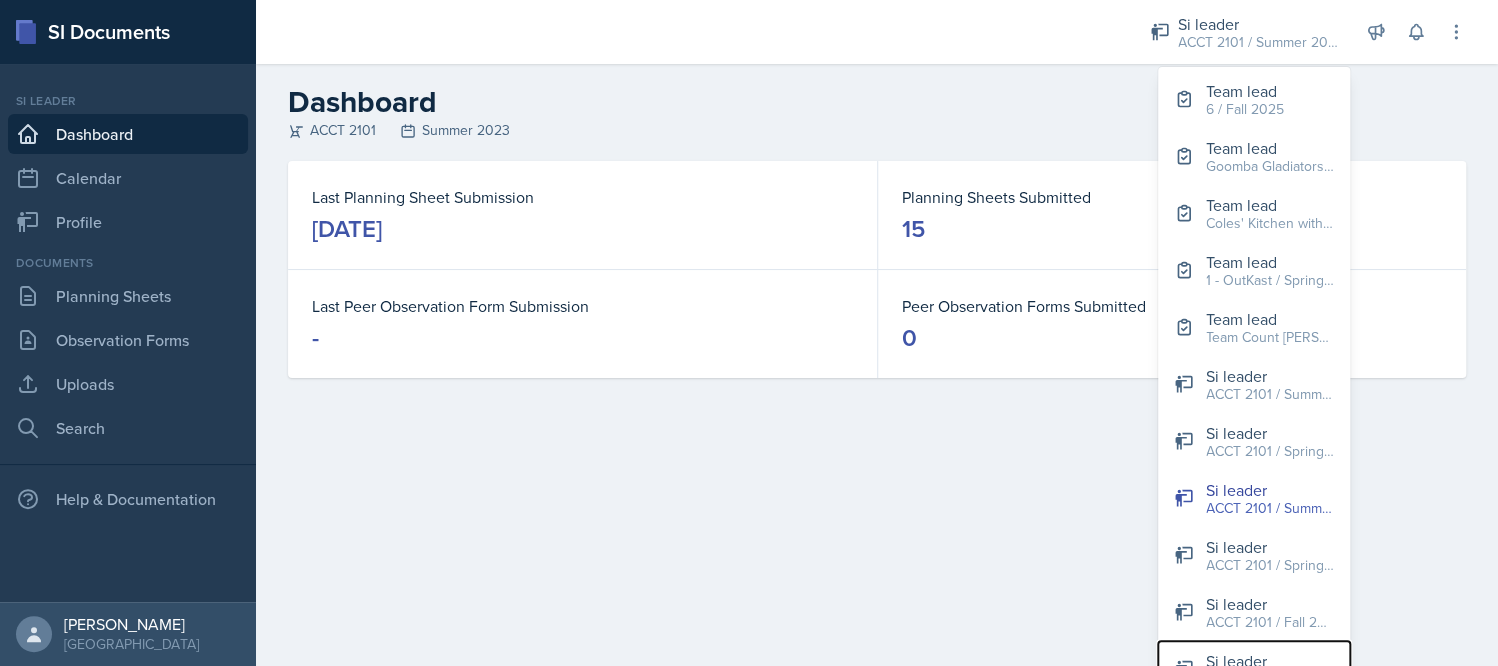 click on "Si leader" at bounding box center [1270, 661] 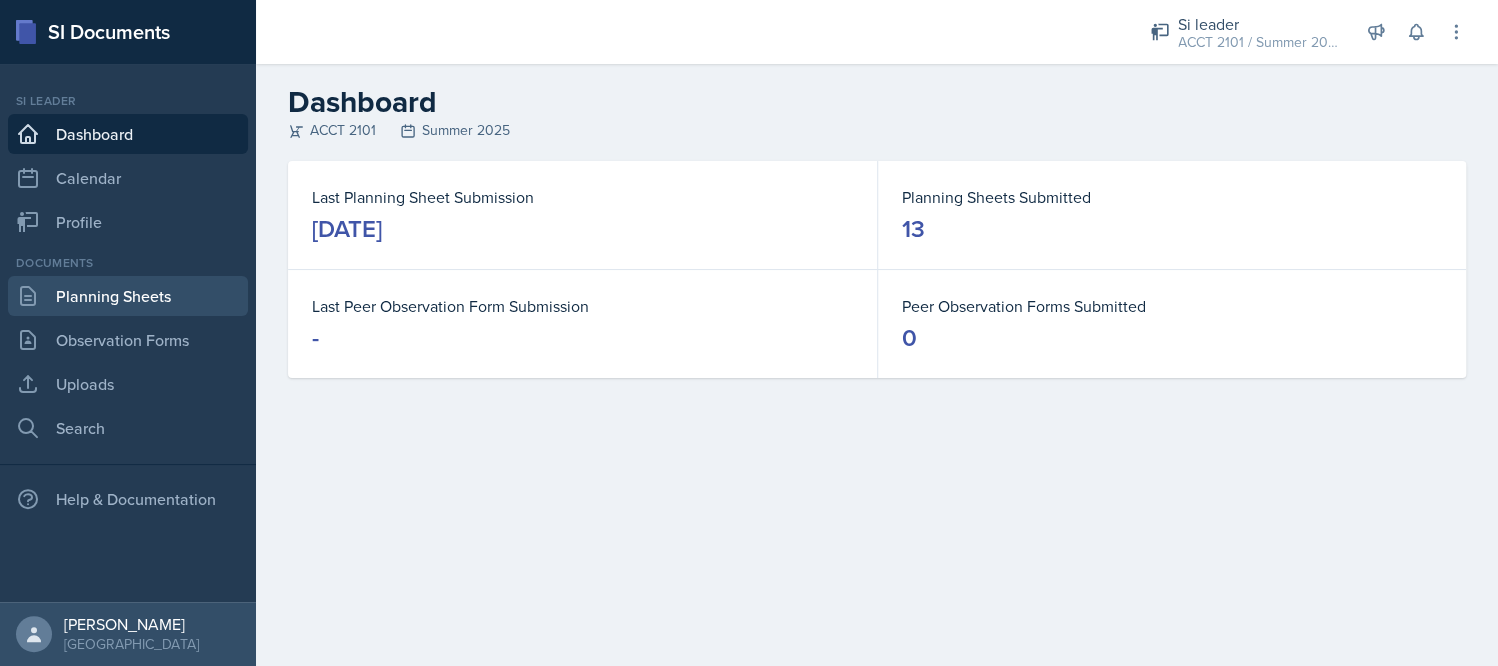 click on "Planning Sheets" at bounding box center (128, 296) 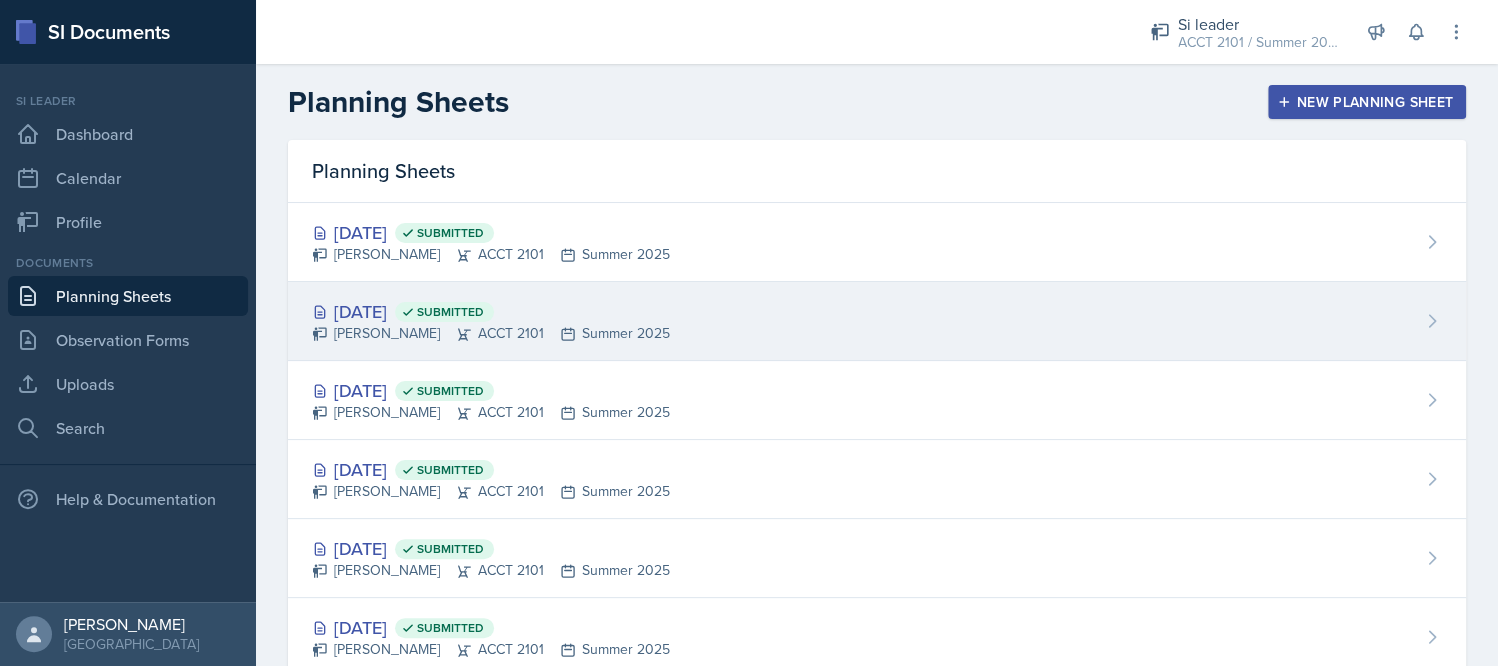 click on "[PERSON_NAME]
ACCT 2101
Summer 2025" at bounding box center (491, 333) 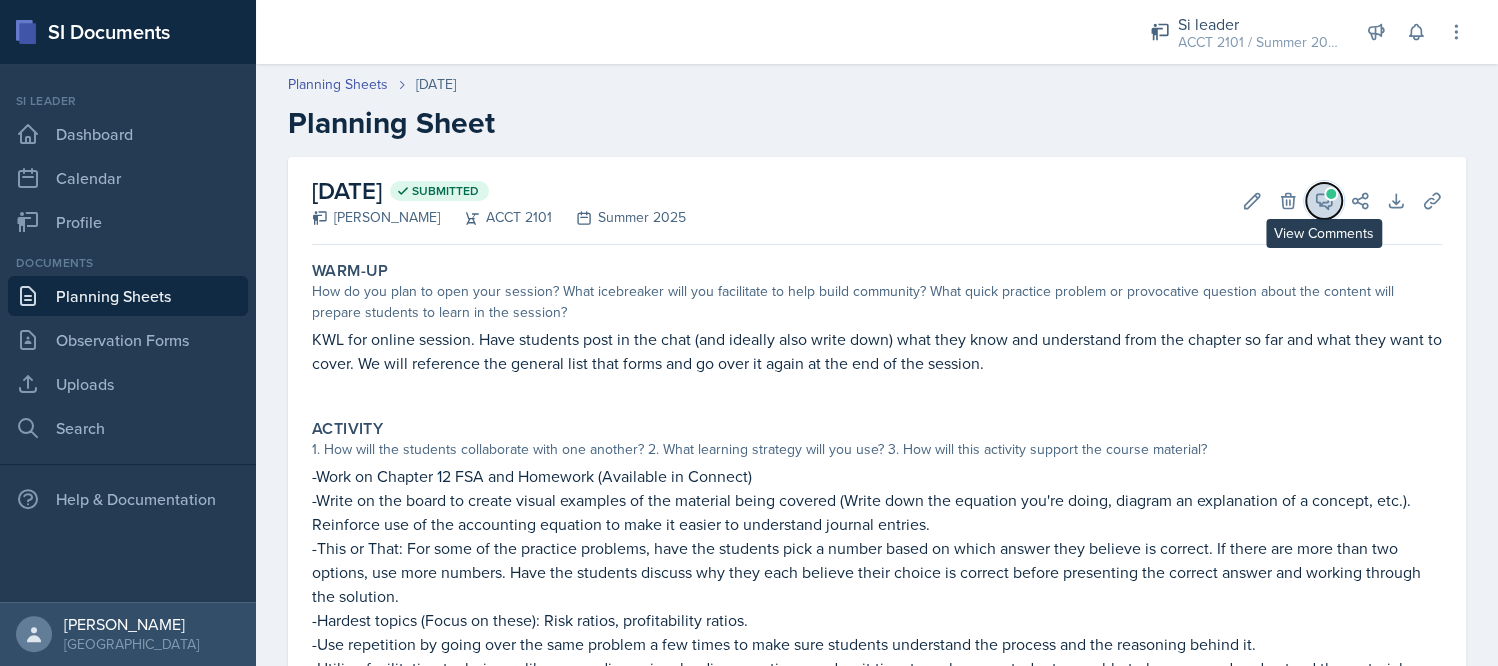 click at bounding box center [1331, 194] 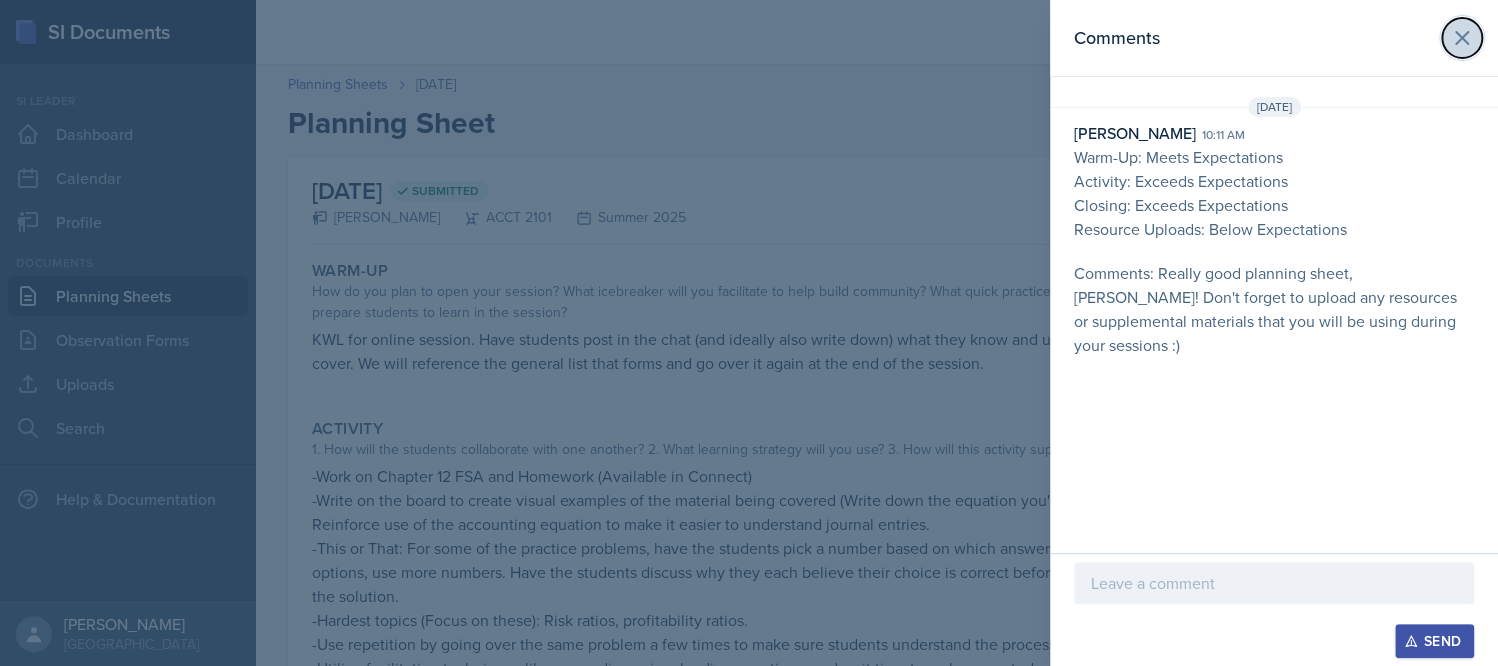 click at bounding box center [1462, 38] 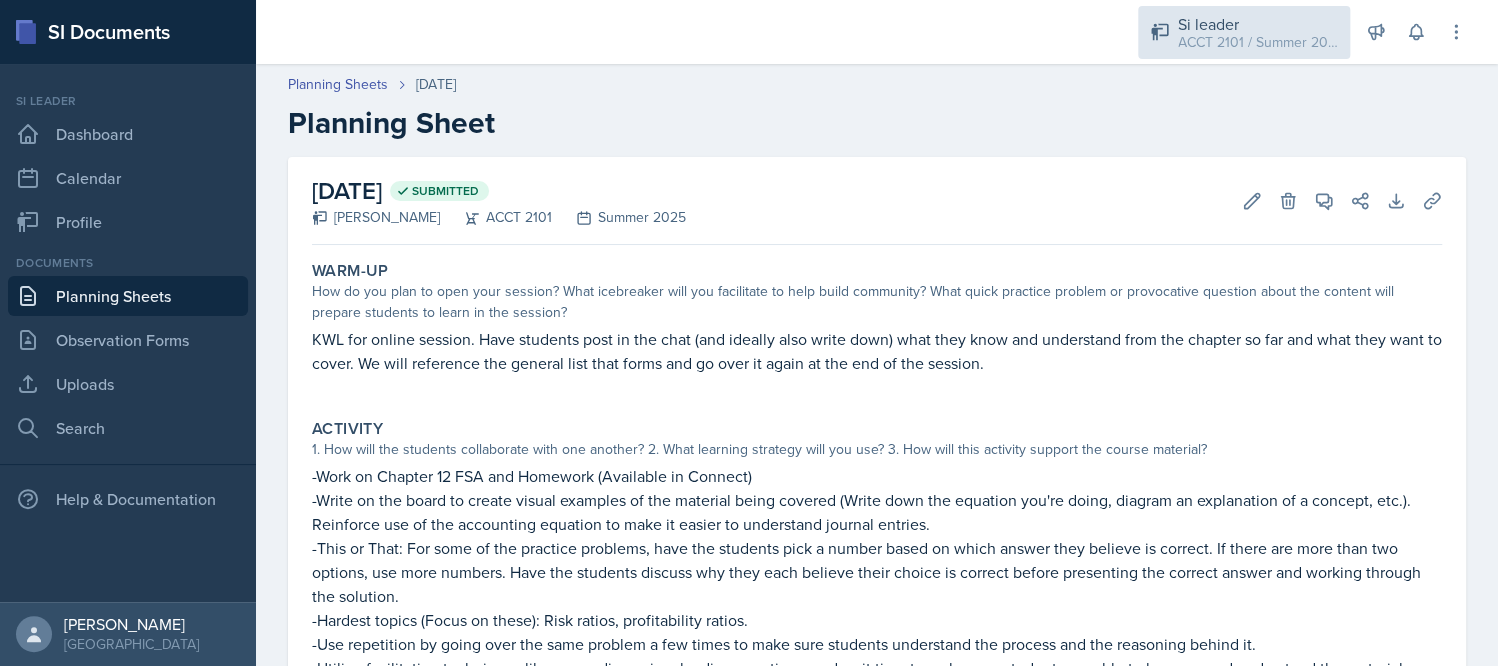 click on "Si leader   ACCT 2101 / Summer 2025" at bounding box center [1244, 32] 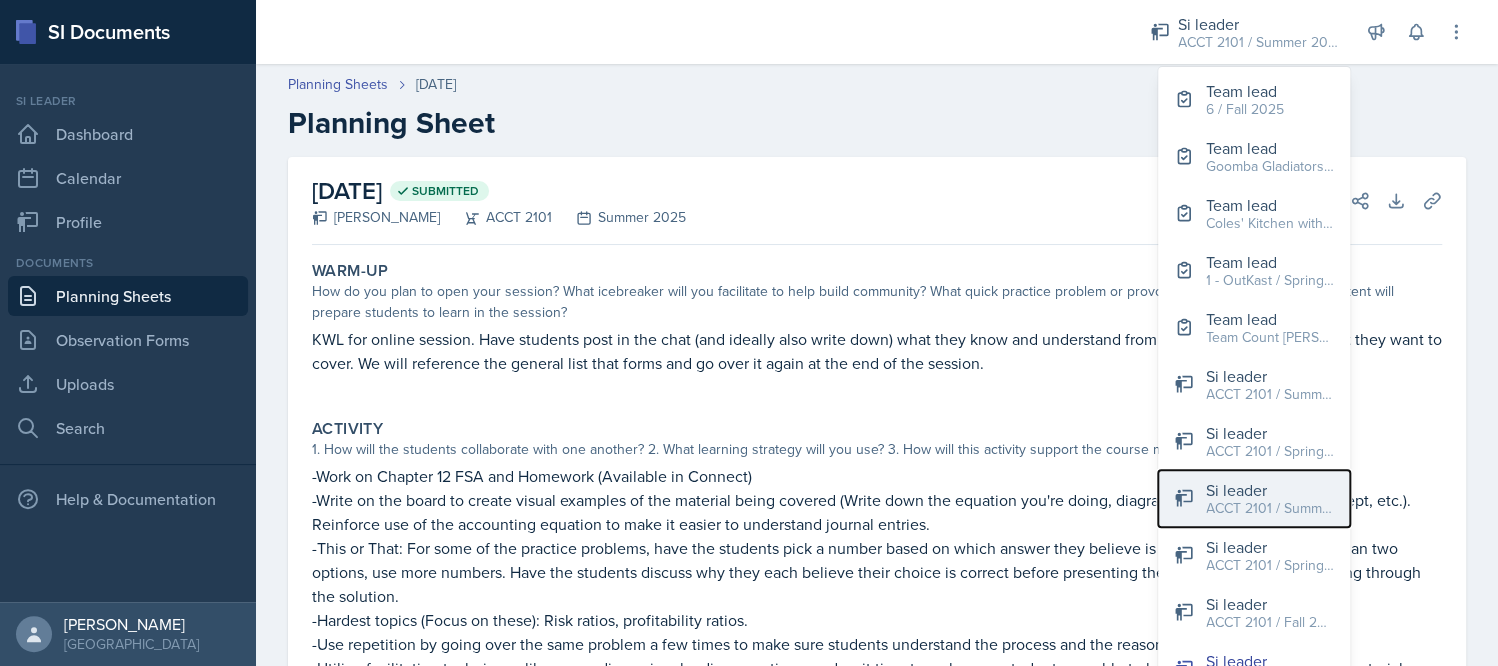 click on "Si leader
ACCT 2101 / Summer 2023" at bounding box center (1254, 498) 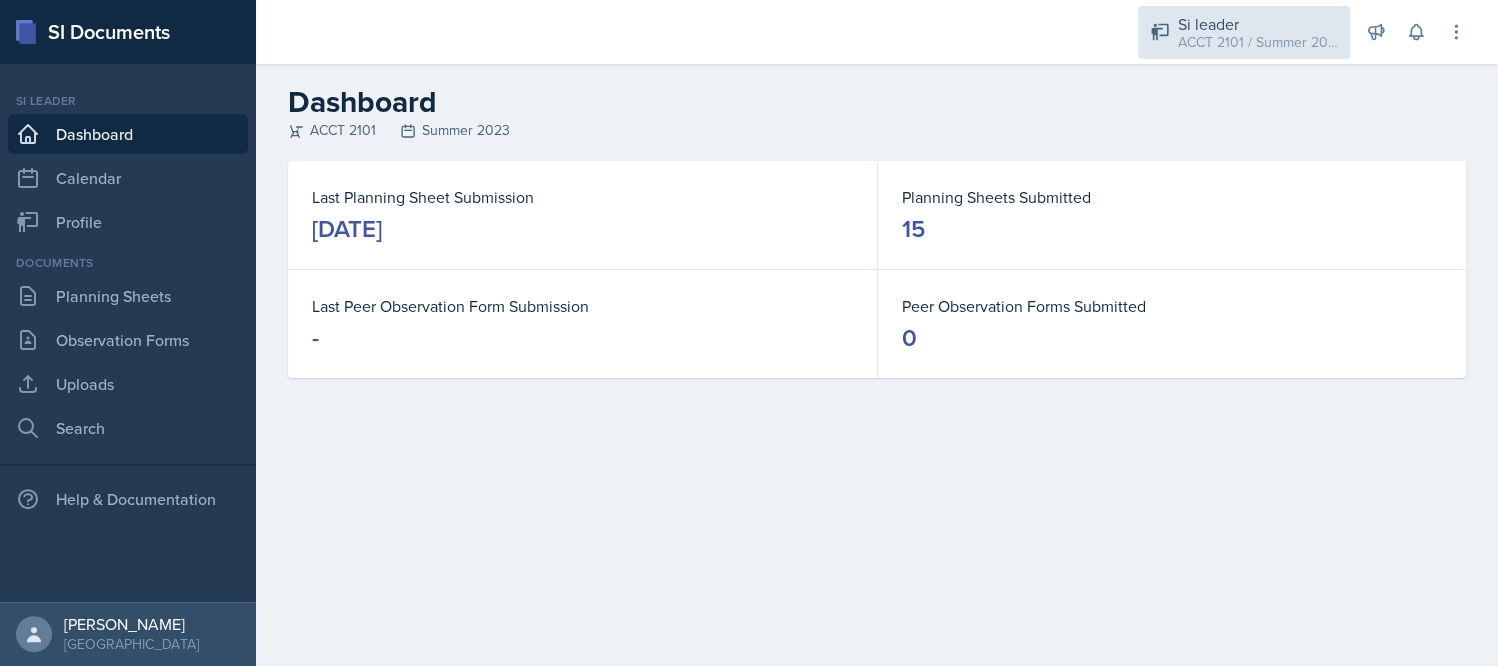 click on "ACCT 2101 / Summer 2023" at bounding box center [1258, 42] 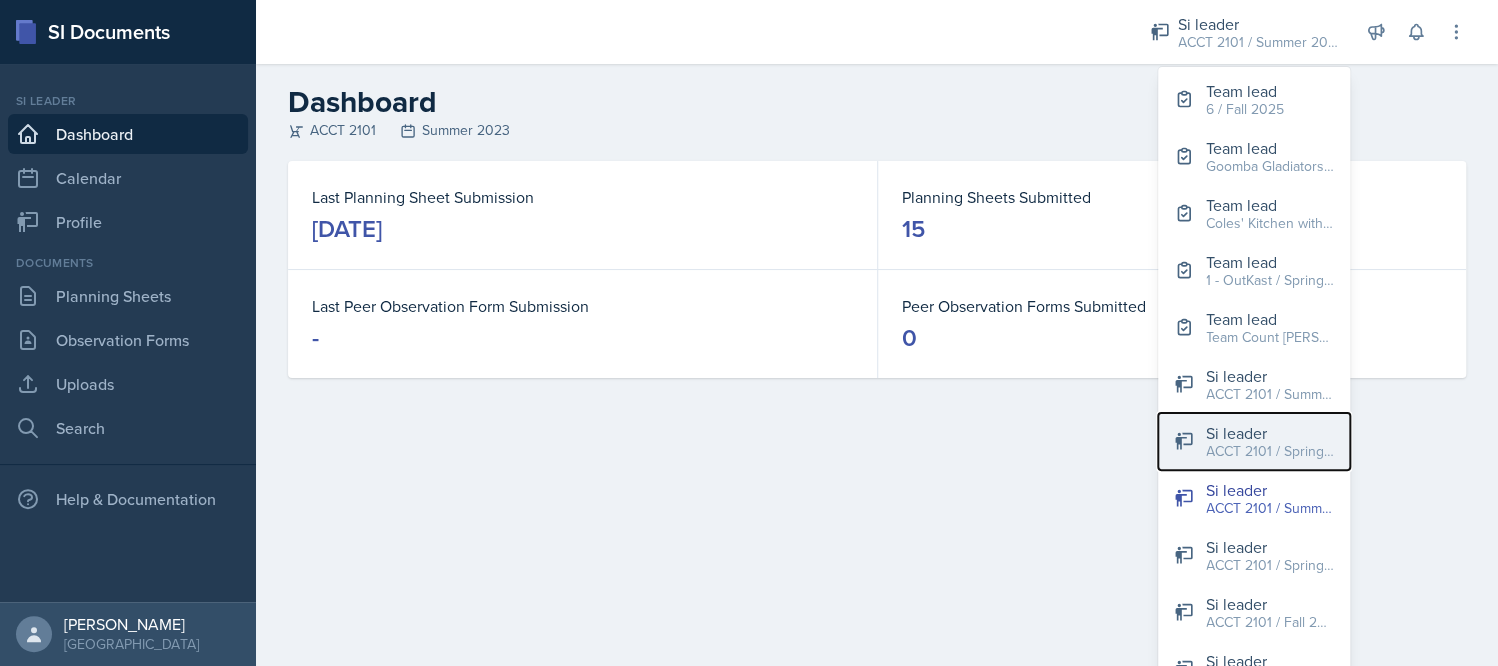 click on "Si leader" at bounding box center [1270, 433] 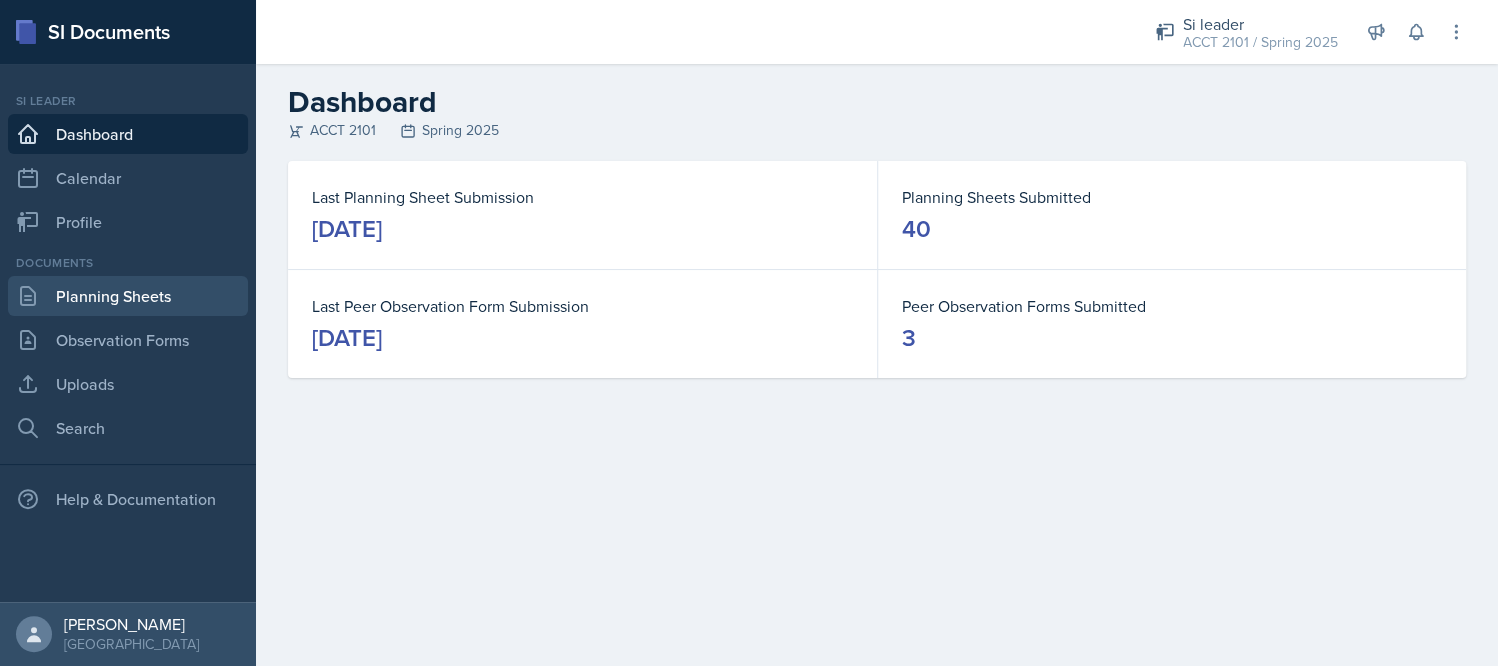 click on "Planning Sheets" at bounding box center (128, 296) 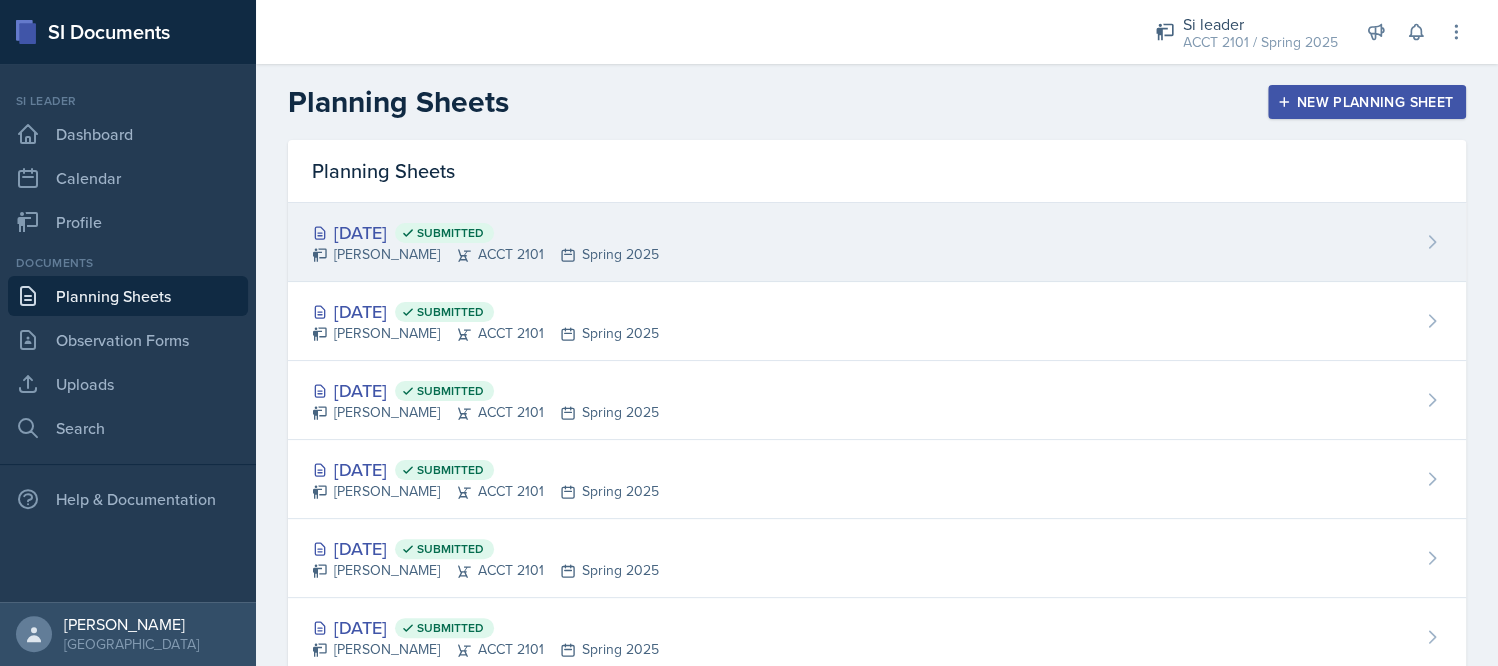 click on "[PERSON_NAME]
ACCT 2101
Spring 2025" at bounding box center [485, 254] 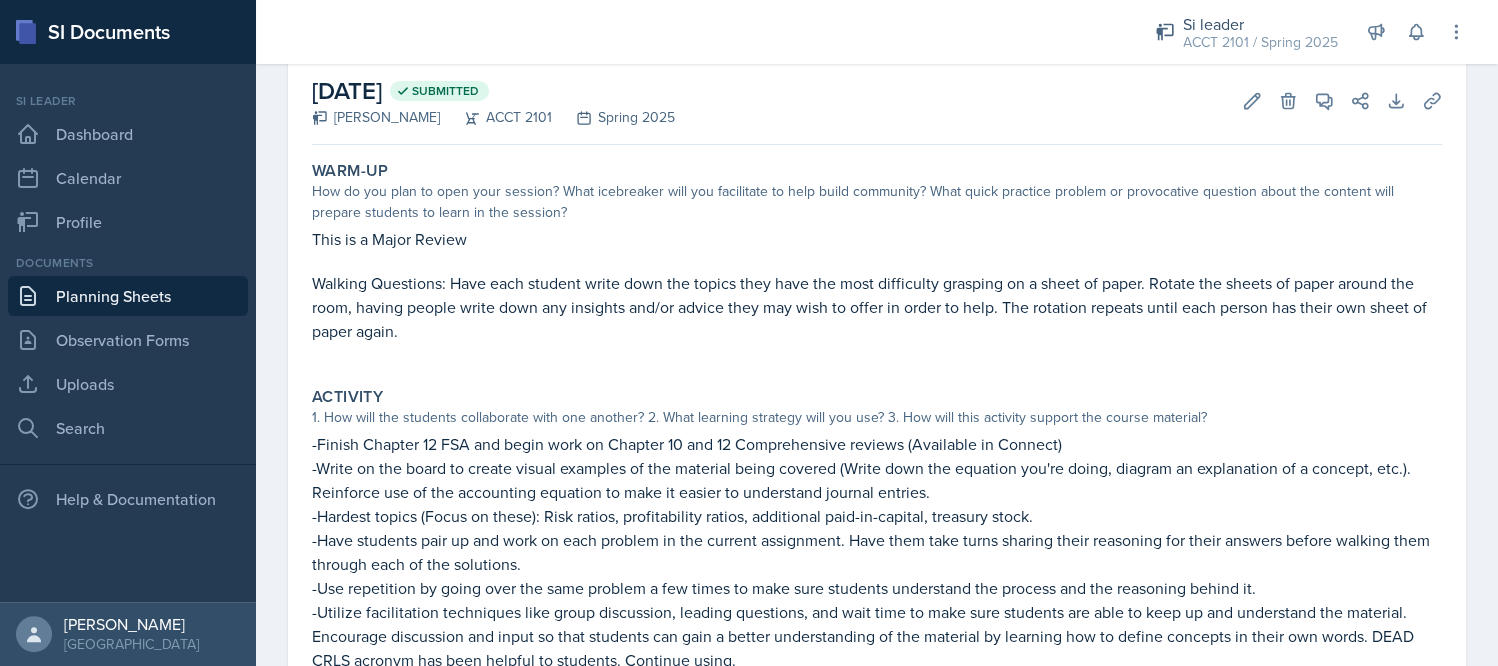 scroll, scrollTop: 200, scrollLeft: 0, axis: vertical 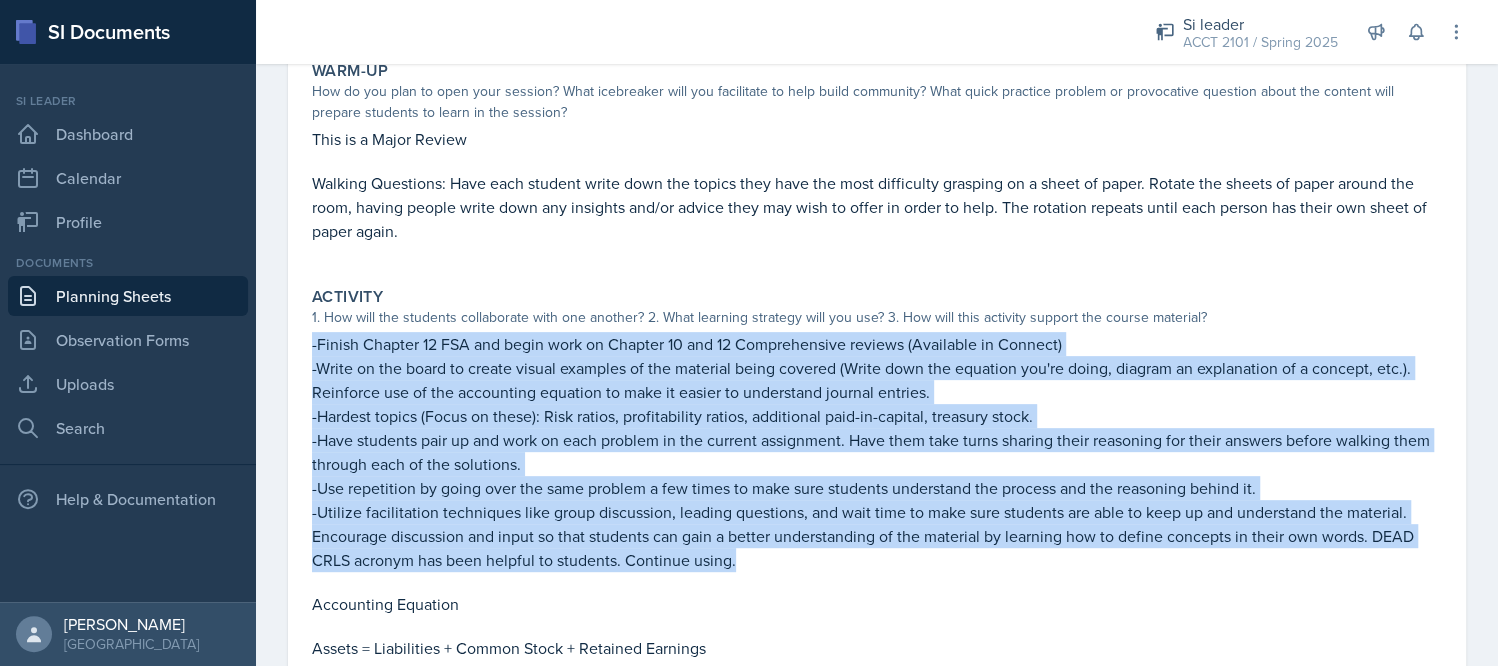 drag, startPoint x: 320, startPoint y: 348, endPoint x: 765, endPoint y: 561, distance: 493.34976 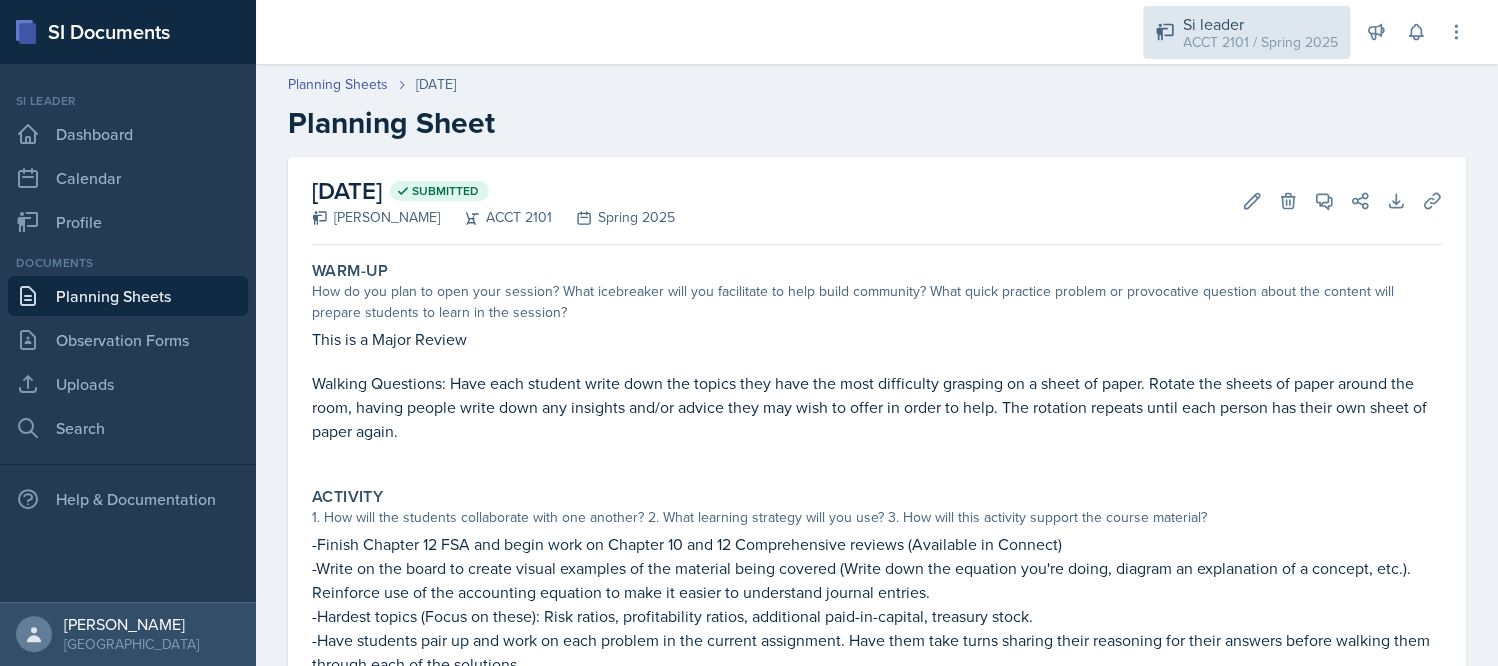click on "ACCT 2101 / Spring 2025" at bounding box center (1260, 42) 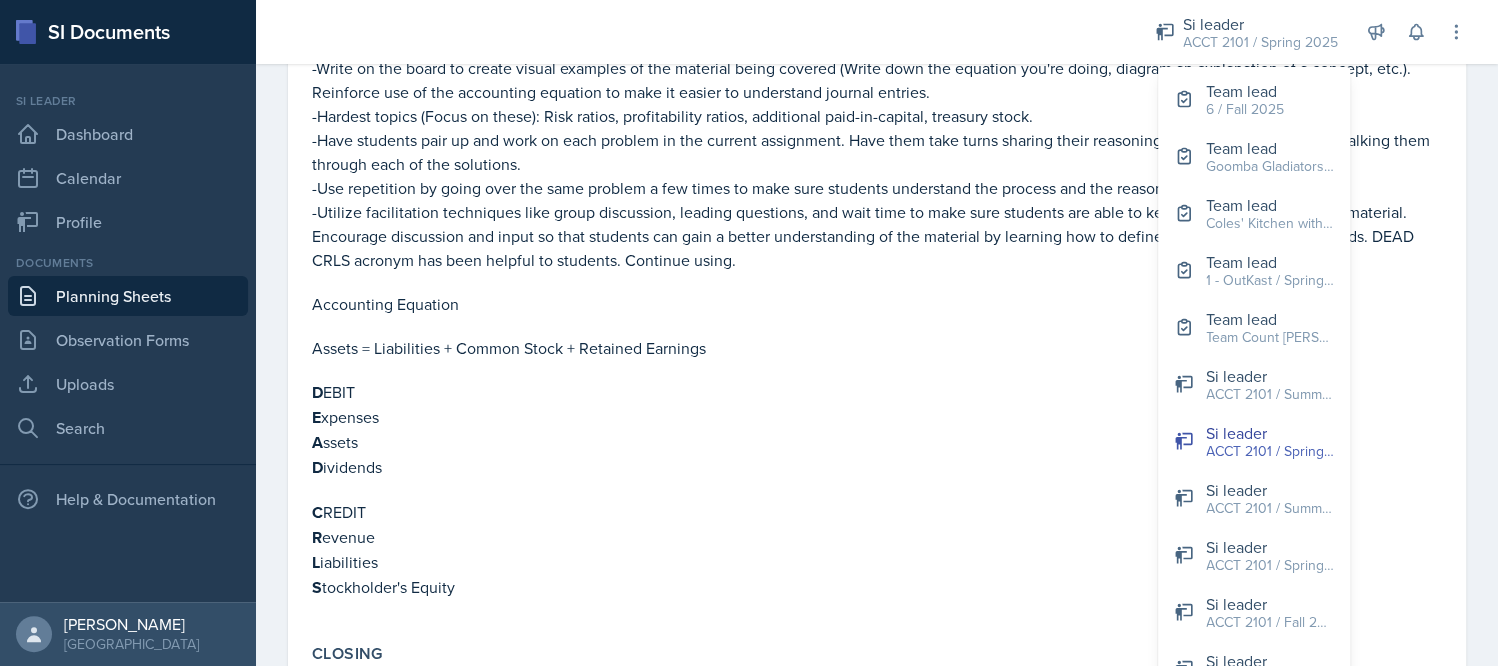scroll, scrollTop: 400, scrollLeft: 0, axis: vertical 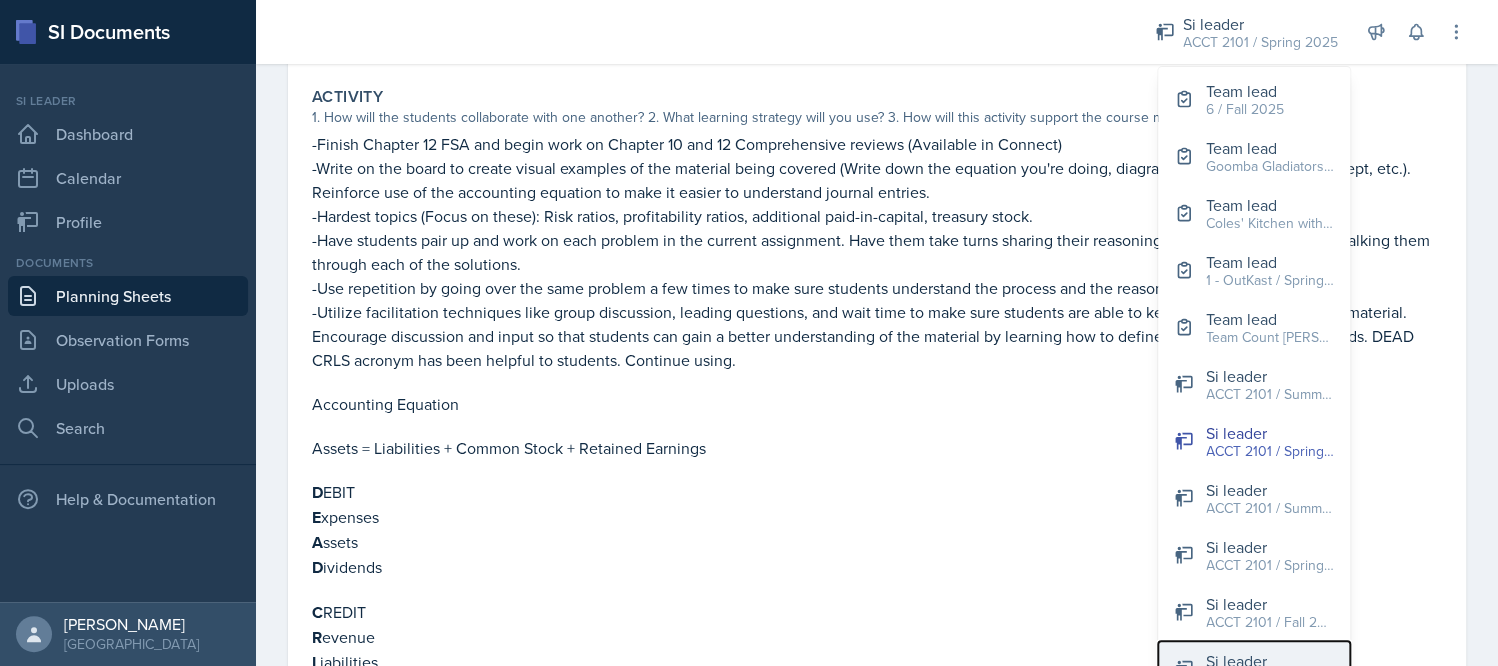 click on "Si leader" at bounding box center (1270, 661) 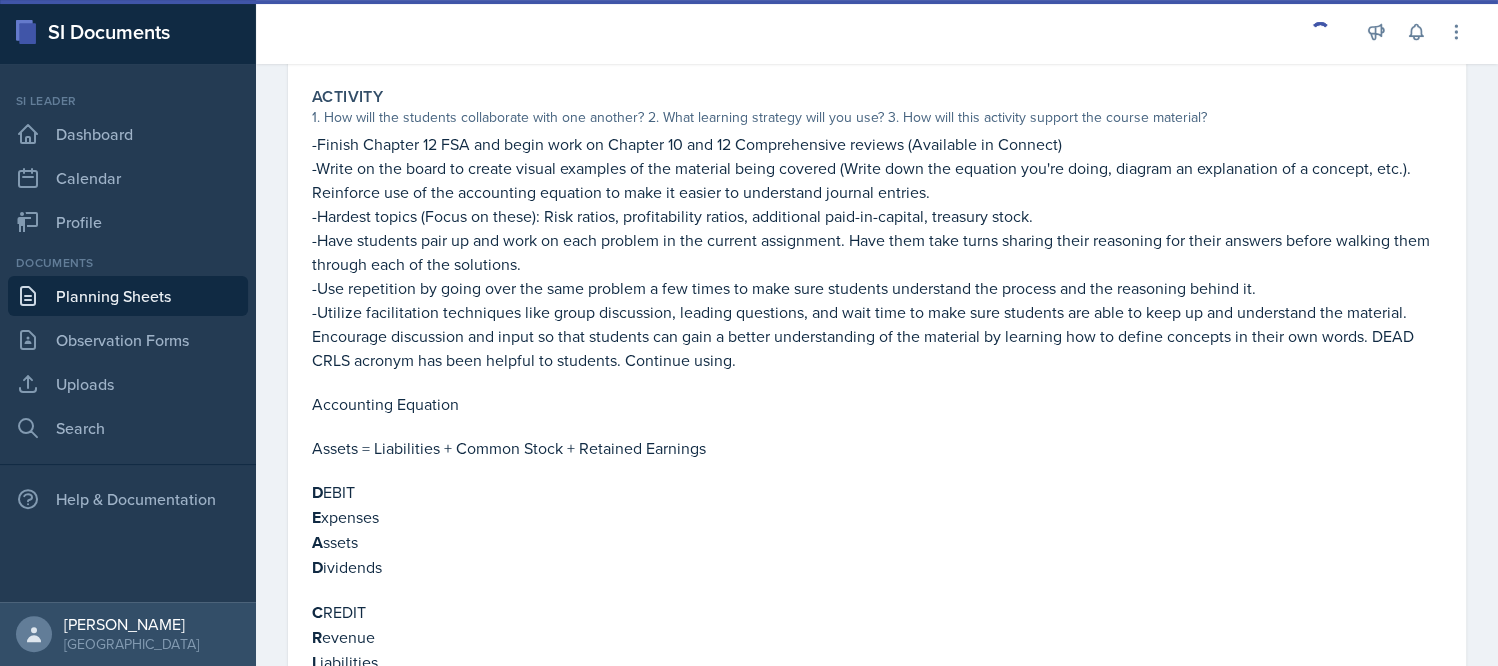 scroll, scrollTop: 0, scrollLeft: 0, axis: both 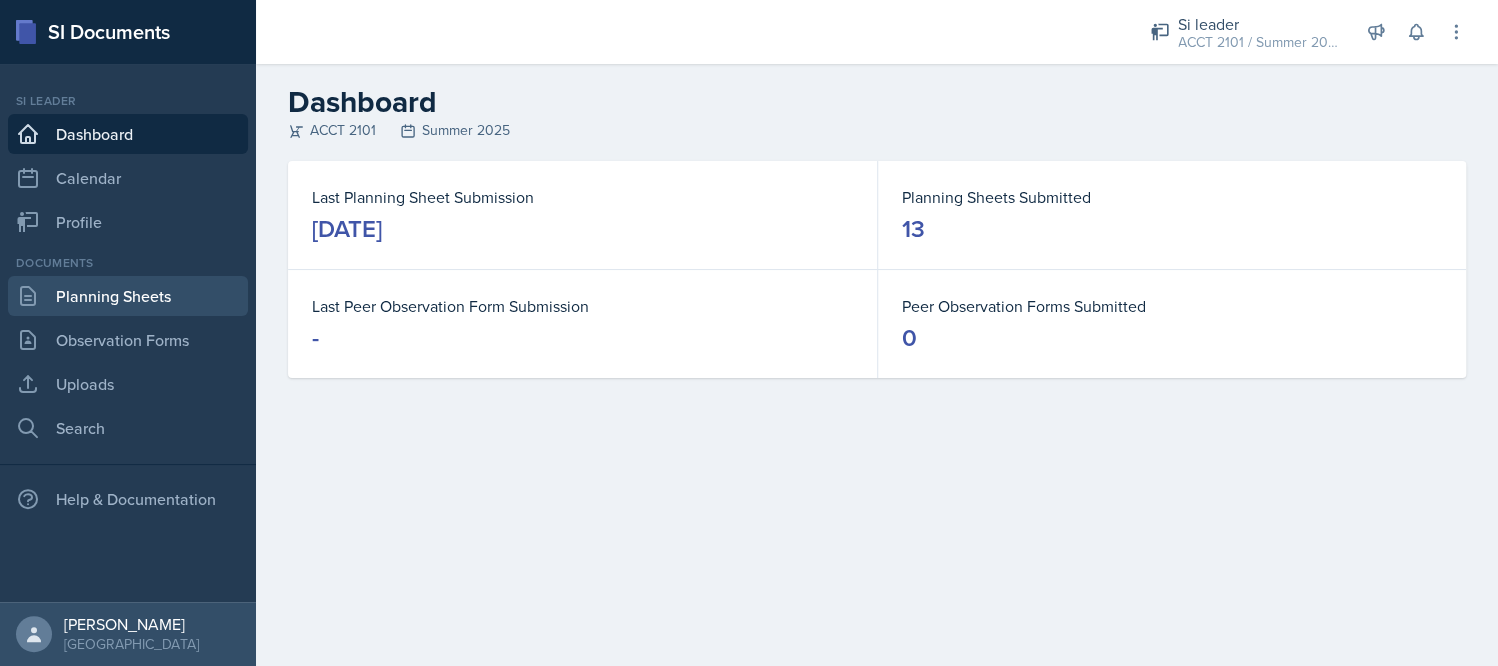 click on "Planning Sheets" at bounding box center (128, 296) 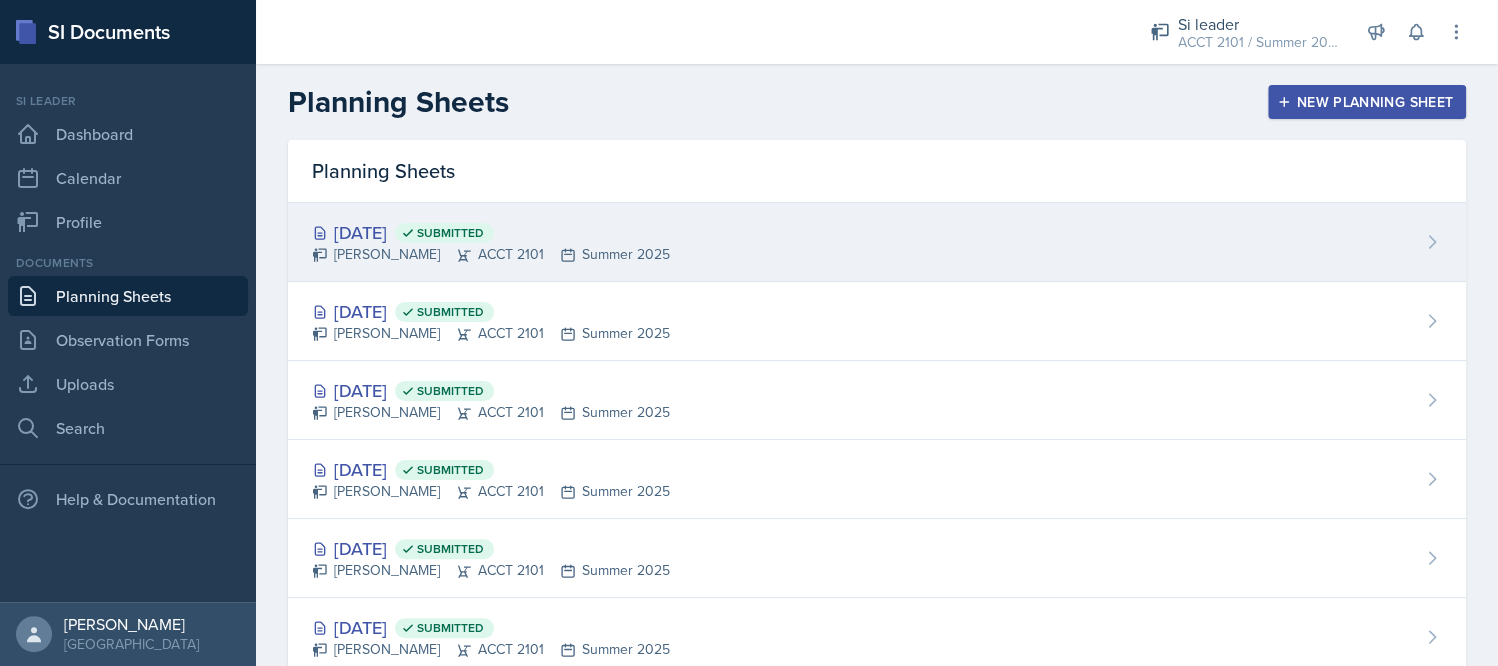 click on "[DATE]
Submitted" at bounding box center (491, 232) 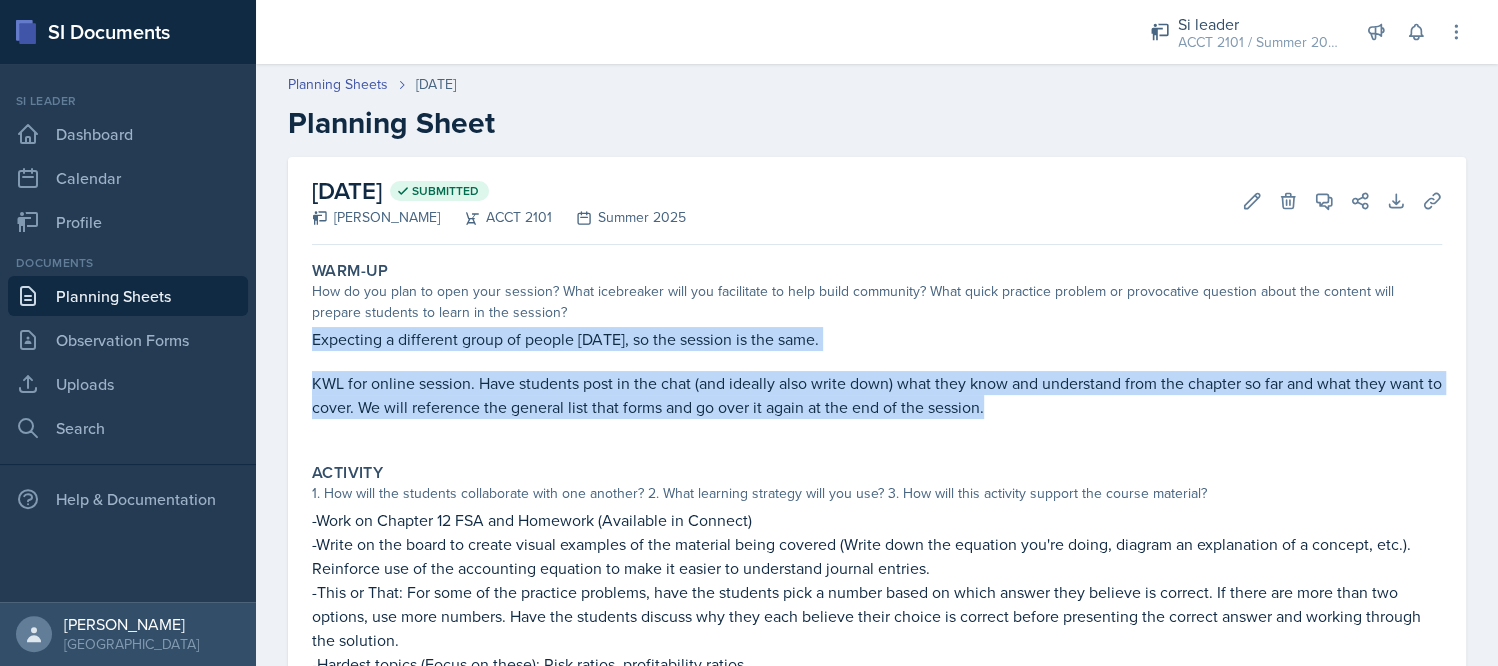 drag, startPoint x: 313, startPoint y: 339, endPoint x: 1106, endPoint y: 421, distance: 797.22833 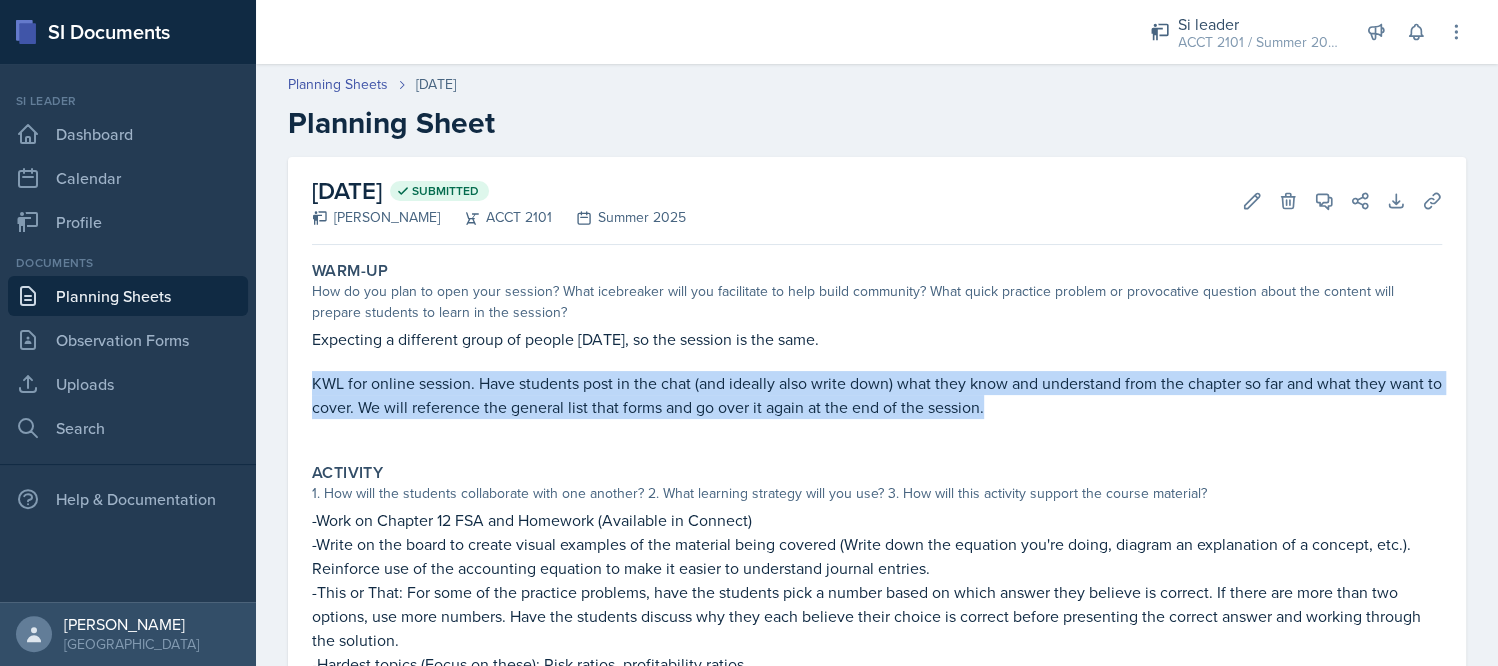 drag, startPoint x: 311, startPoint y: 379, endPoint x: 1062, endPoint y: 410, distance: 751.6395 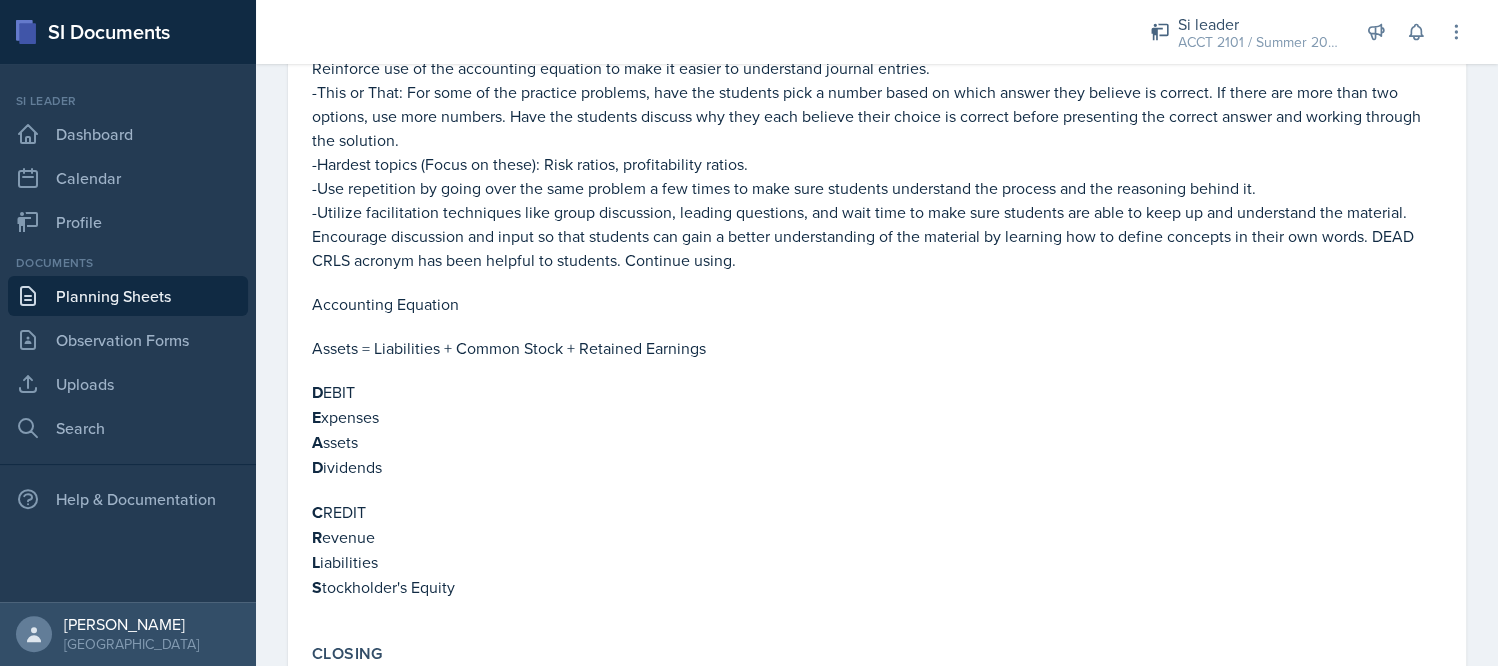 scroll, scrollTop: 639, scrollLeft: 0, axis: vertical 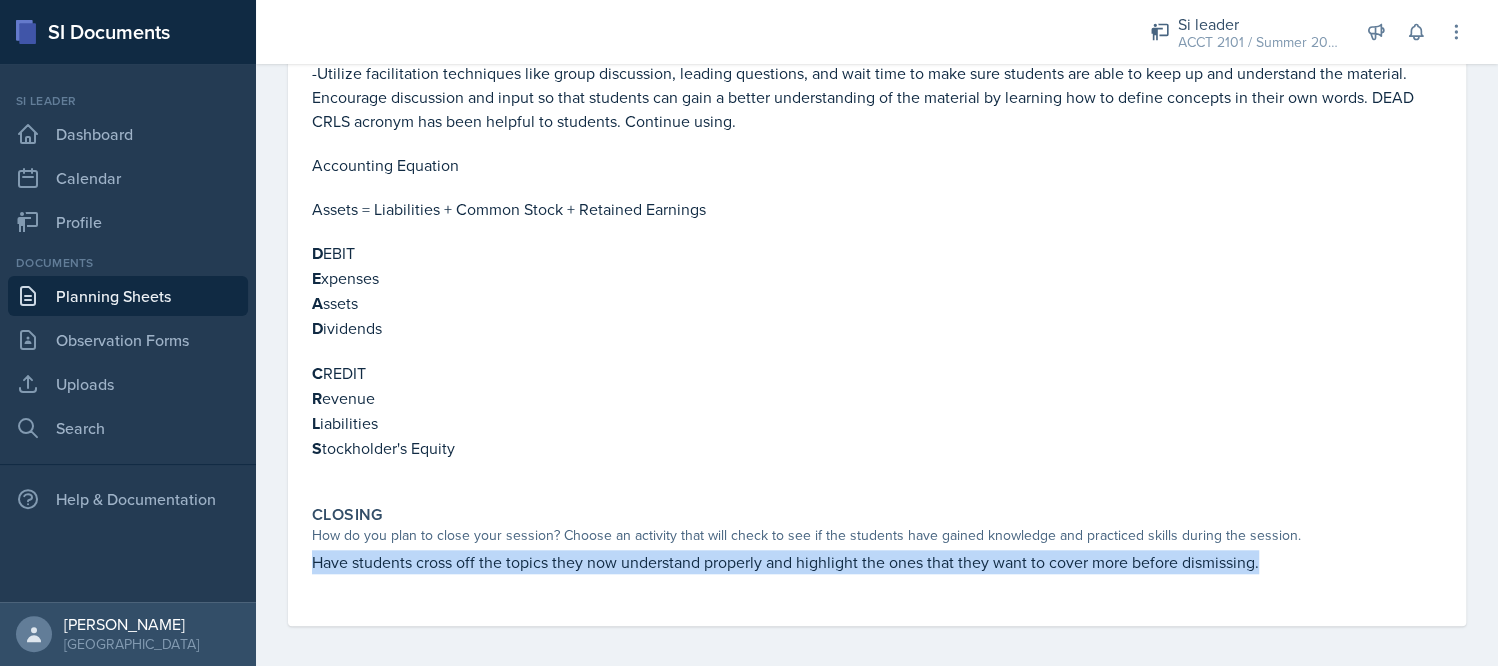 drag, startPoint x: 1291, startPoint y: 551, endPoint x: 291, endPoint y: 551, distance: 1000 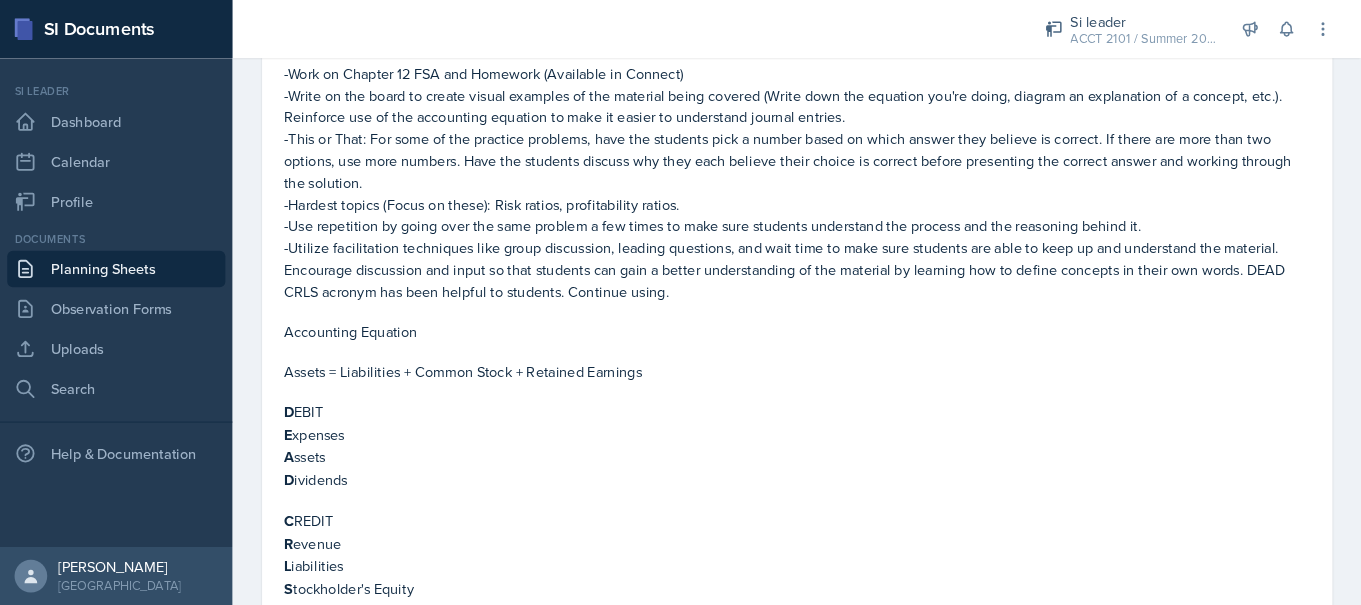 scroll, scrollTop: 339, scrollLeft: 0, axis: vertical 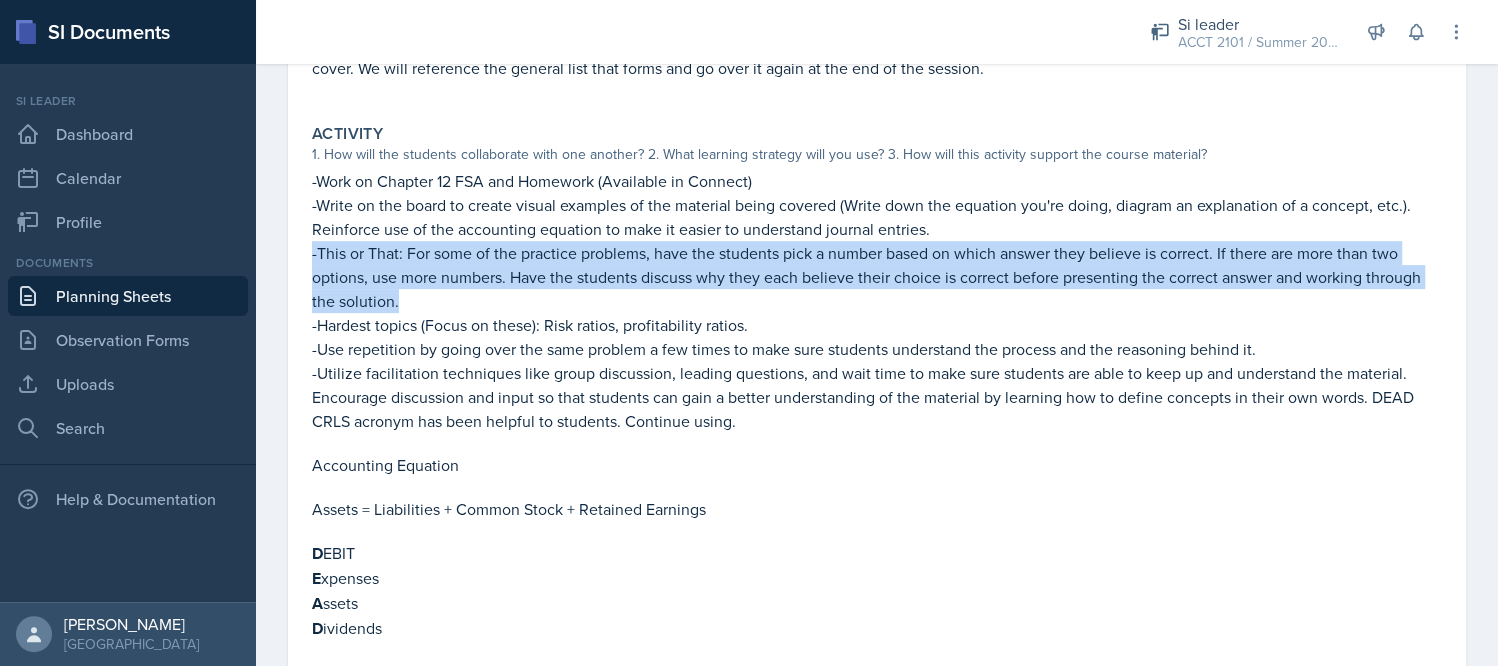 drag, startPoint x: 307, startPoint y: 253, endPoint x: 454, endPoint y: 303, distance: 155.27074 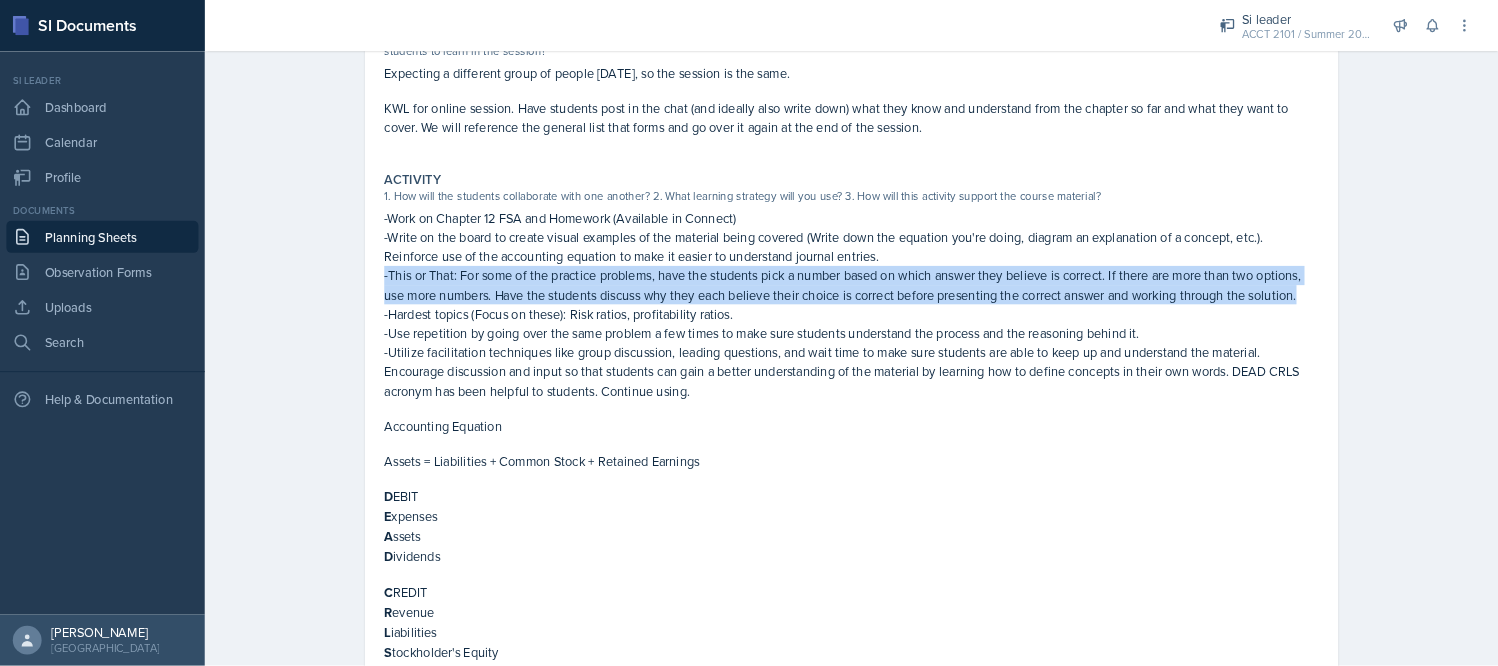 scroll, scrollTop: 248, scrollLeft: 0, axis: vertical 